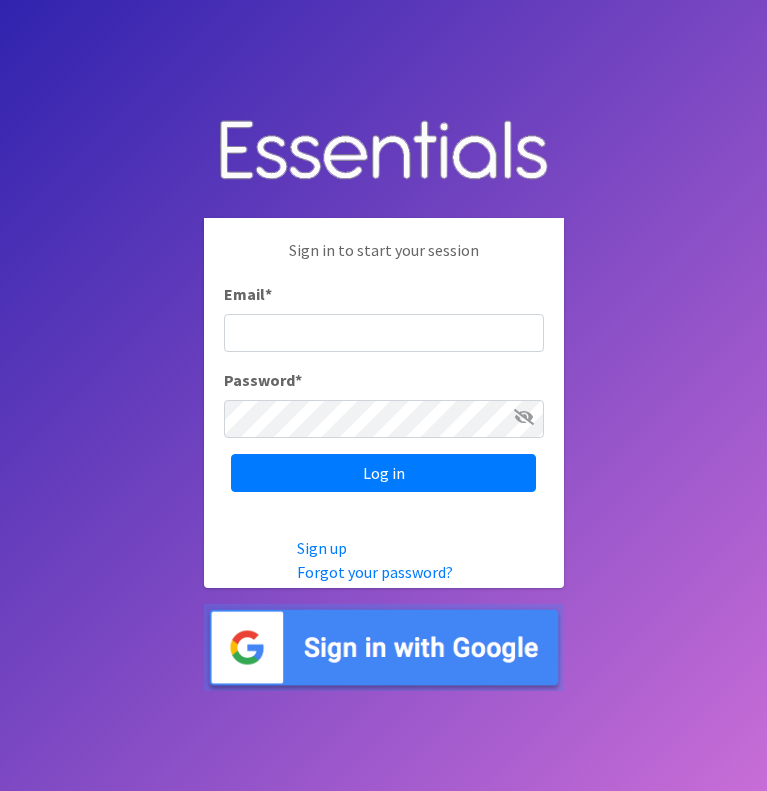 scroll, scrollTop: 0, scrollLeft: 0, axis: both 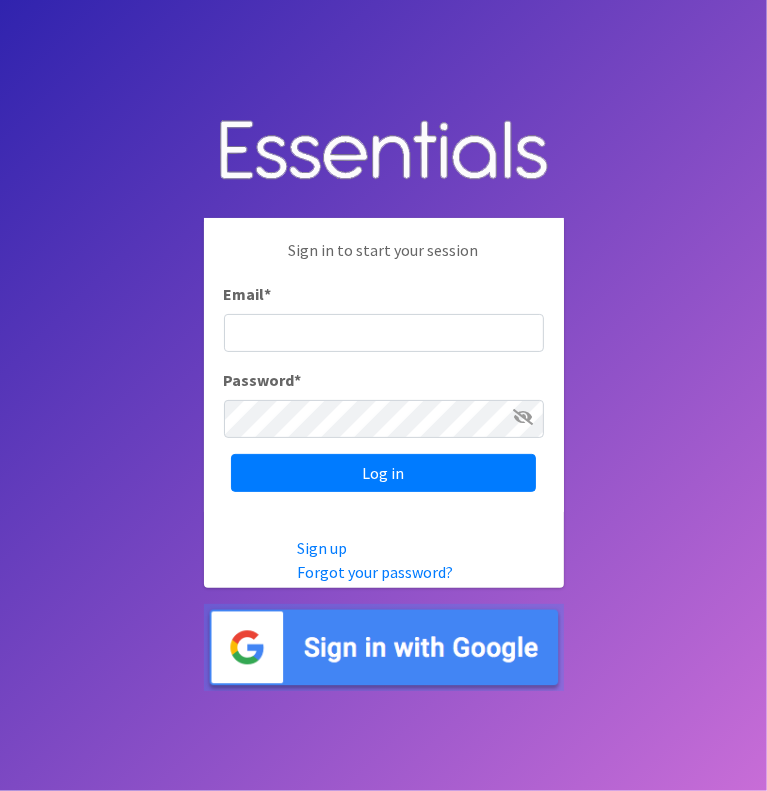 click on "Email  *" at bounding box center [384, 333] 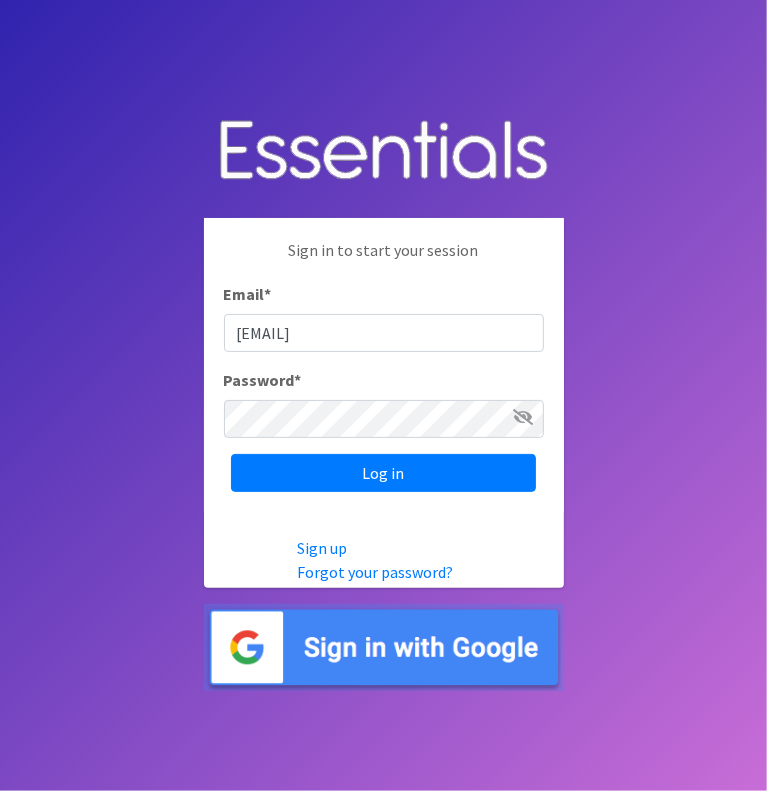 type on "[EMAIL]" 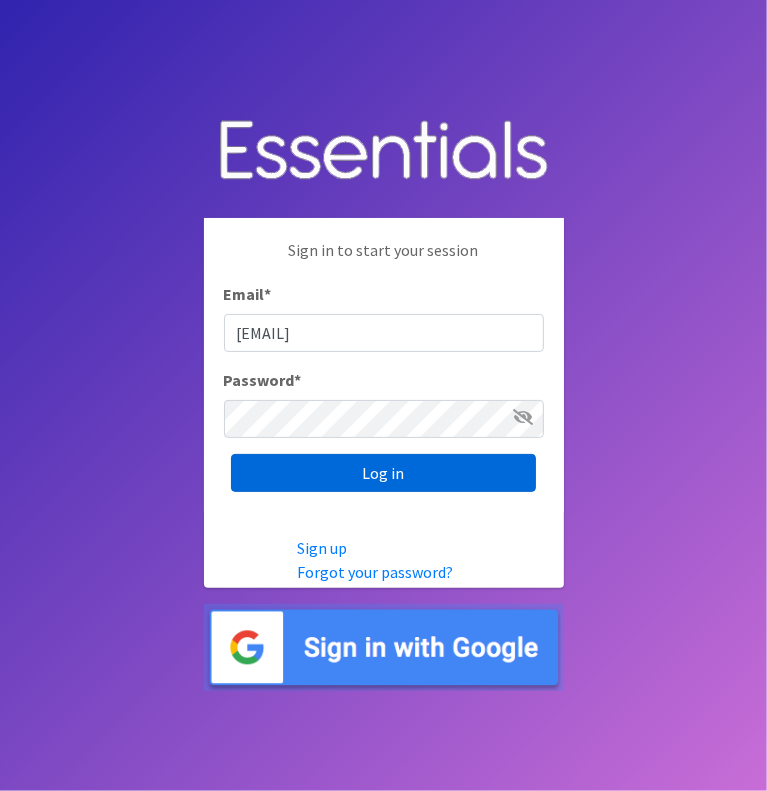 click on "Log in" at bounding box center [383, 473] 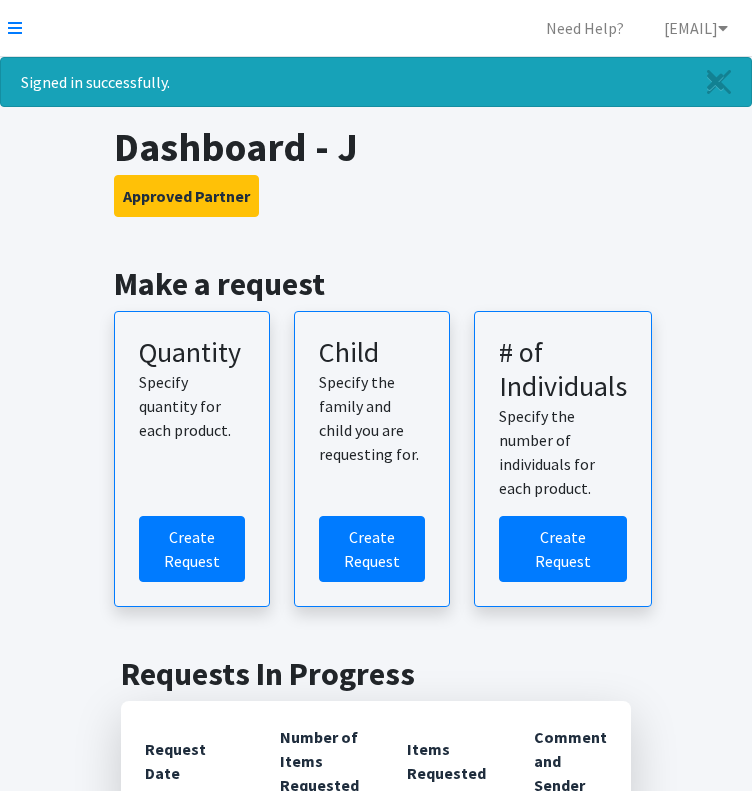 scroll, scrollTop: 0, scrollLeft: 0, axis: both 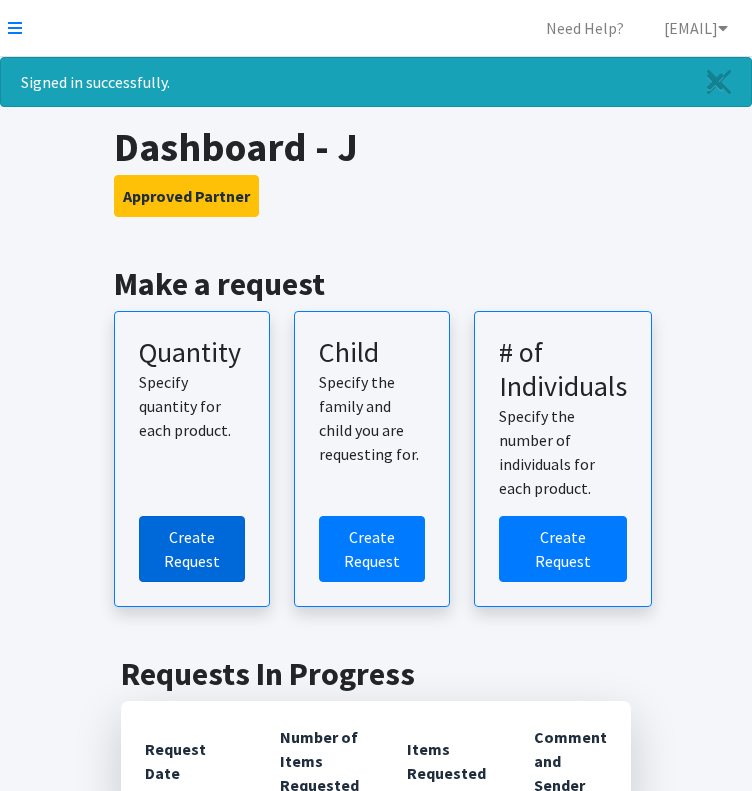 click on "Create Request" at bounding box center (192, 549) 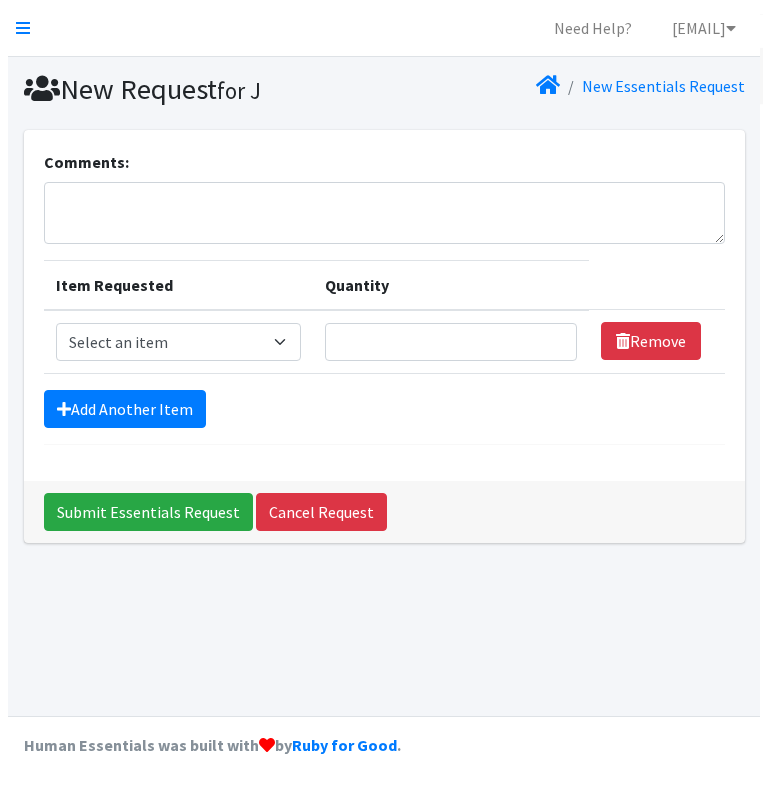 scroll, scrollTop: 0, scrollLeft: 0, axis: both 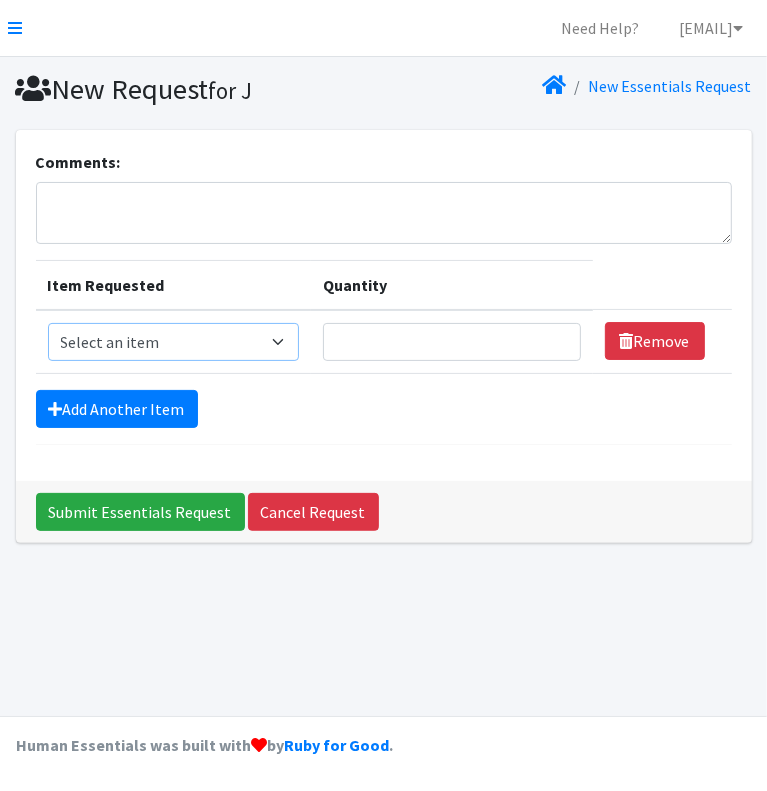 click on "Select an item
KD - 0 - Diapers
KD - 1 - Diapers
KD - 2 - Diapers
KD - 3 - Diapers
KD - 4 - Diapers
KD - 5 - Diapers
KD - 6 - Diapers
KDT - 3T/4T - Training Pants
KDT - 4T/5T - Training Pants
KP - Pad Monthly
KP - Tampon Monthly
W - Wipes" at bounding box center (174, 342) 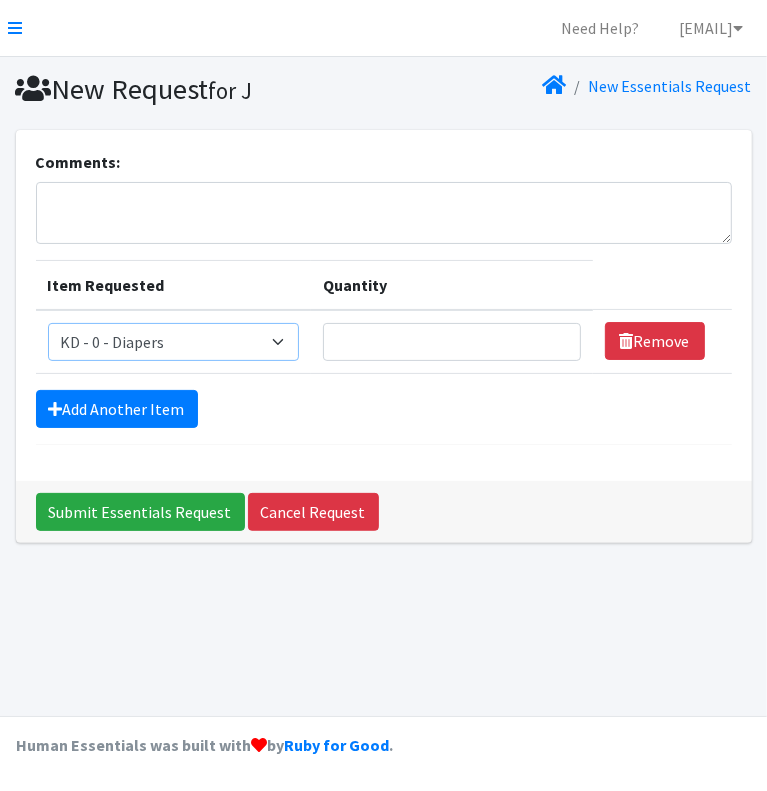 click on "Select an item
KD - 0 - Diapers
KD - 1 - Diapers
KD - 2 - Diapers
KD - 3 - Diapers
KD - 4 - Diapers
KD - 5 - Diapers
KD - 6 - Diapers
KDT - 3T/4T - Training Pants
KDT - 4T/5T - Training Pants
KP - Pad Monthly
KP - Tampon Monthly
W - Wipes" at bounding box center (174, 342) 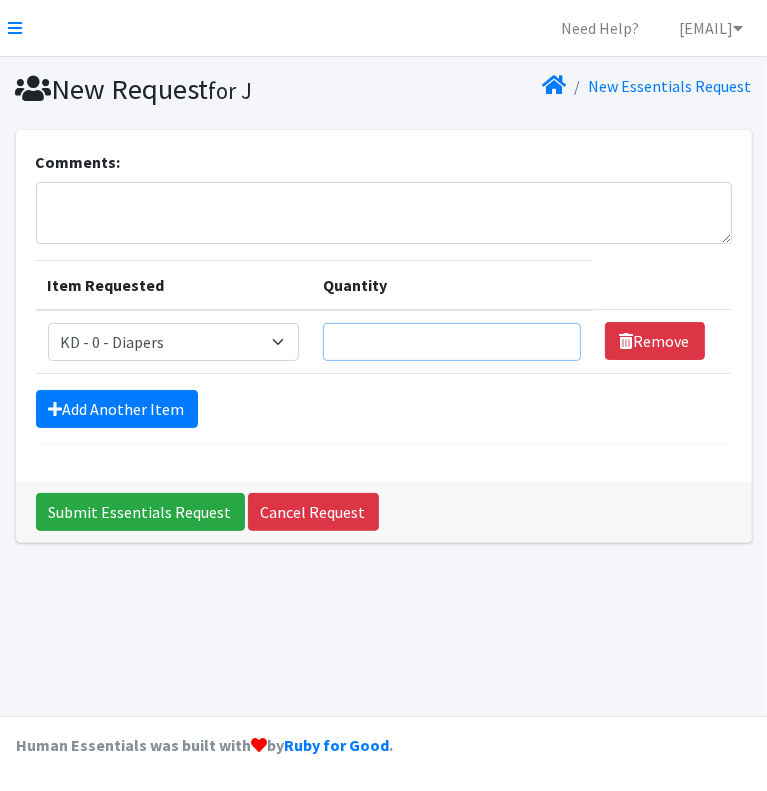 click on "Quantity" at bounding box center (451, 342) 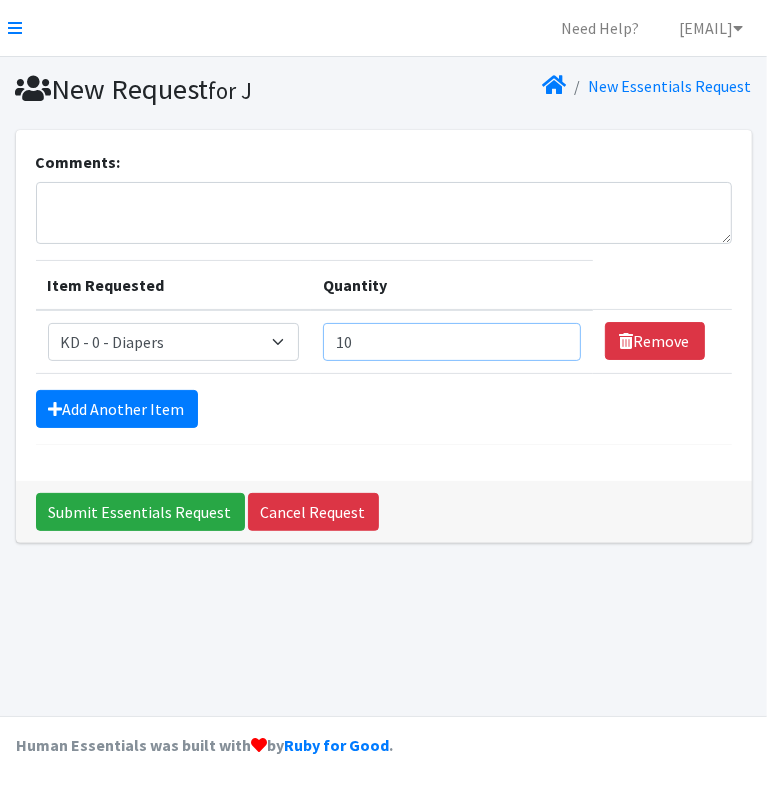 type on "10" 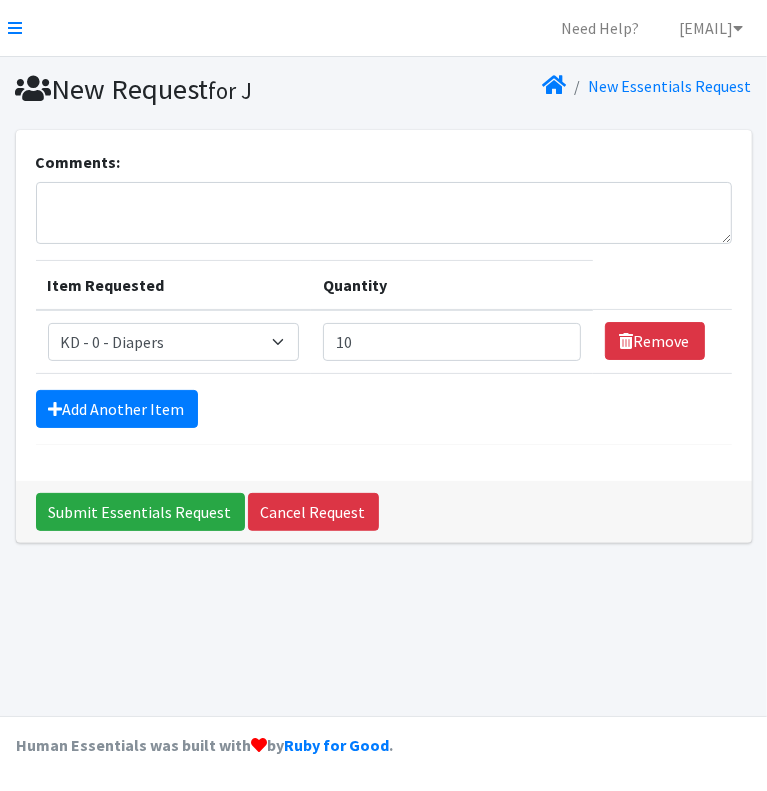 click on "Comments:
Item Requested
Quantity
Item Requested
Select an item
KD - 0 - Diapers
KD - 1 - Diapers
KD - 2 - Diapers
KD - 3 - Diapers
KD - 4 - Diapers
KD - 5 - Diapers
KD - 6 - Diapers
KDT - 3T/4T - Training Pants
KDT - 4T/5T - Training Pants
KP - Pad Monthly
KP - Tampon Monthly
W - Wipes
Quantity
10
Remove
Add Another Item" at bounding box center (384, 297) 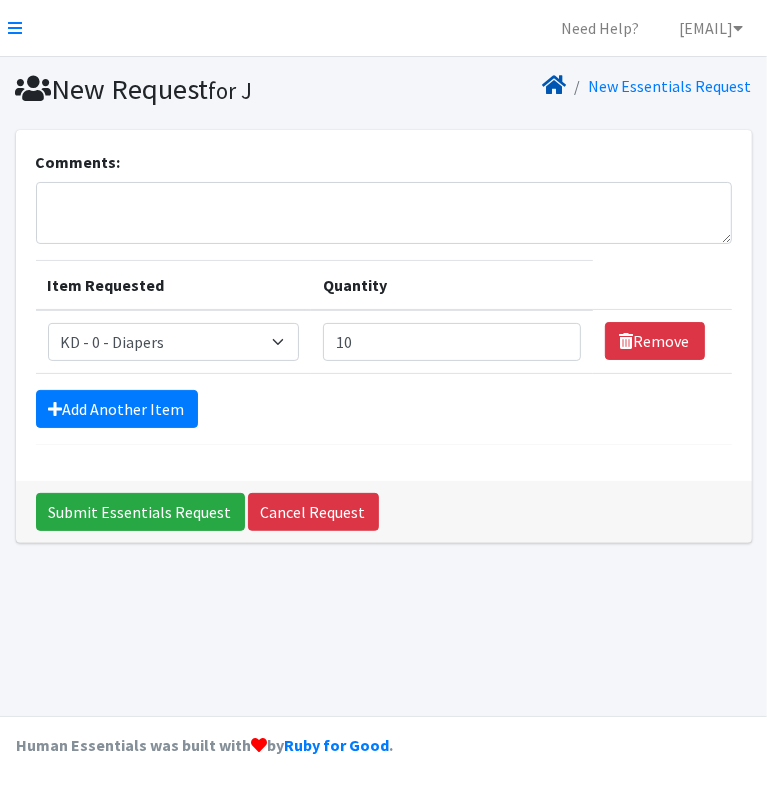 click at bounding box center [555, 85] 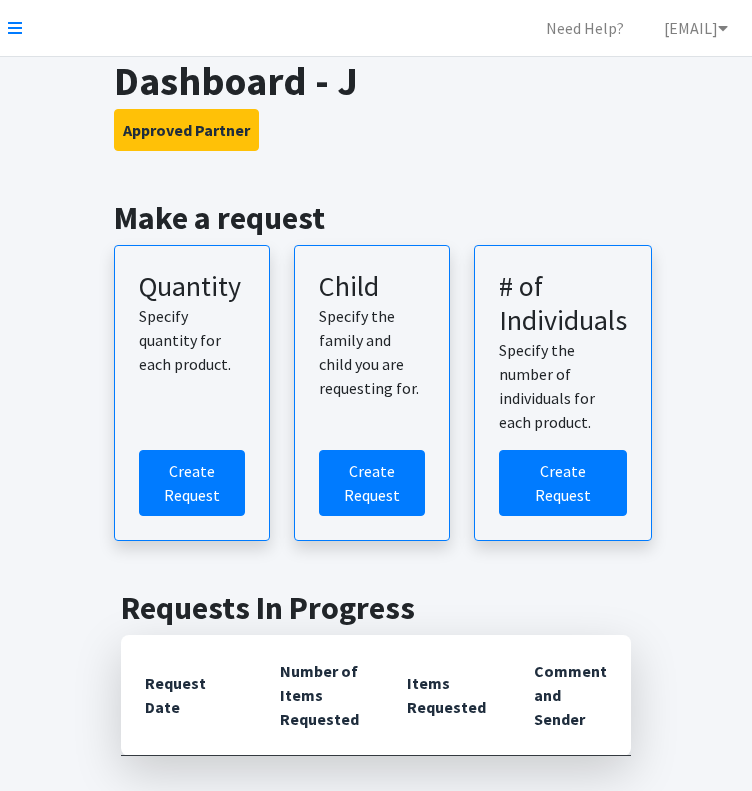 scroll, scrollTop: 0, scrollLeft: 0, axis: both 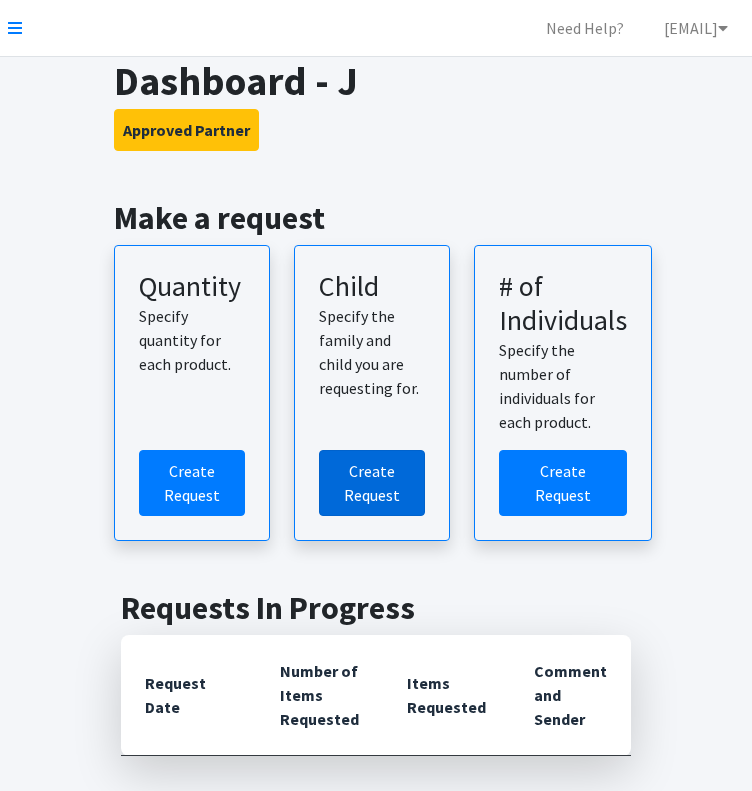 click on "Create Request" at bounding box center (372, 483) 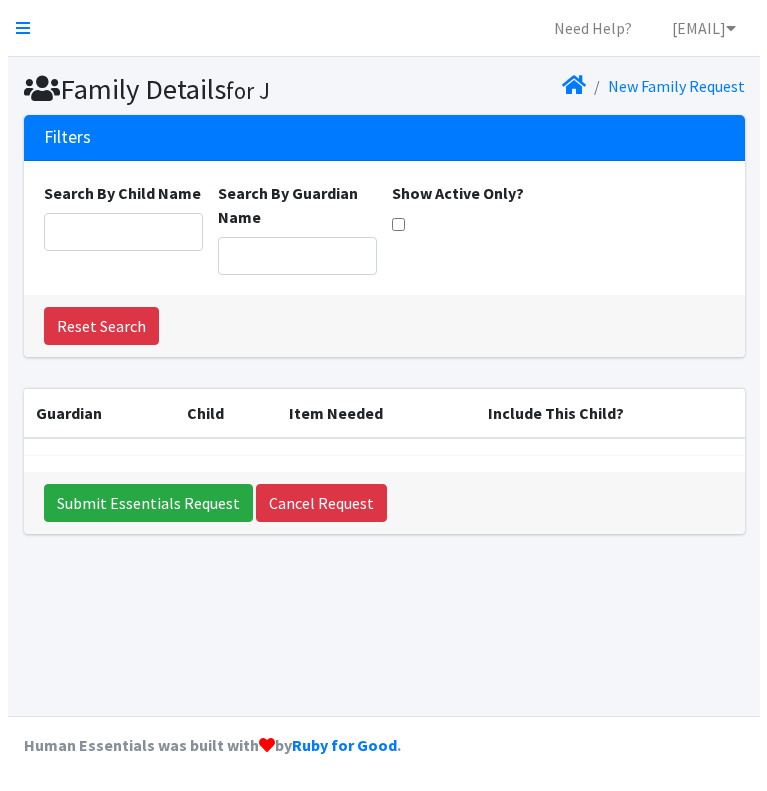 scroll, scrollTop: 0, scrollLeft: 0, axis: both 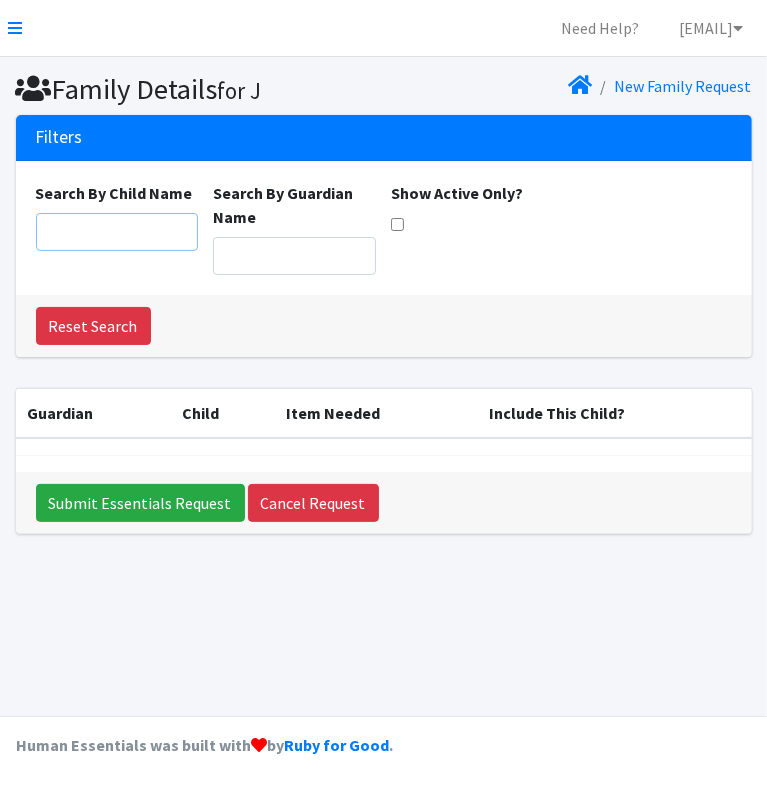 click on "Search By Child Name" at bounding box center (117, 232) 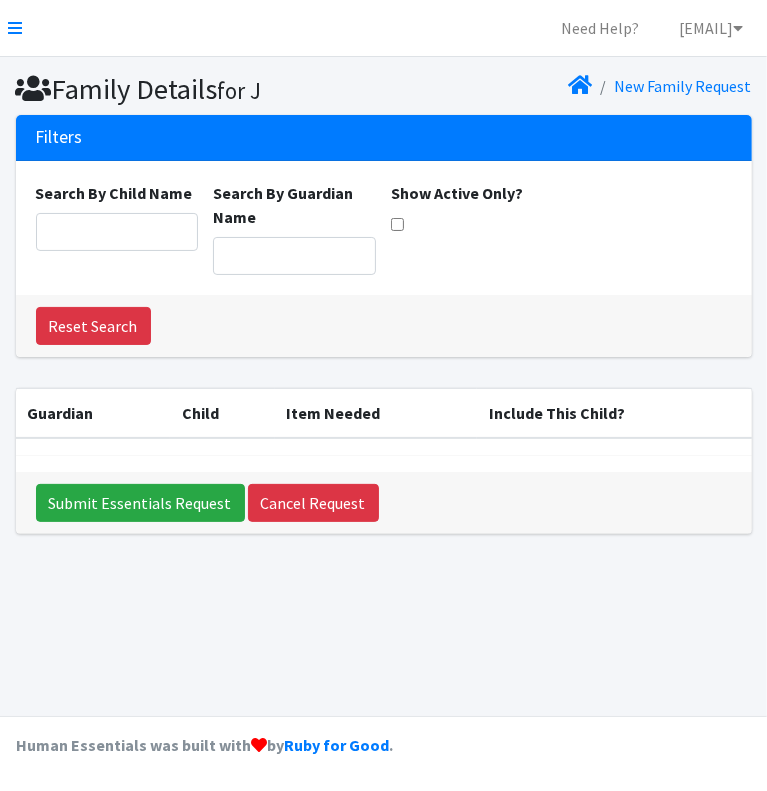 click on "Show Active Only?" at bounding box center [473, 228] 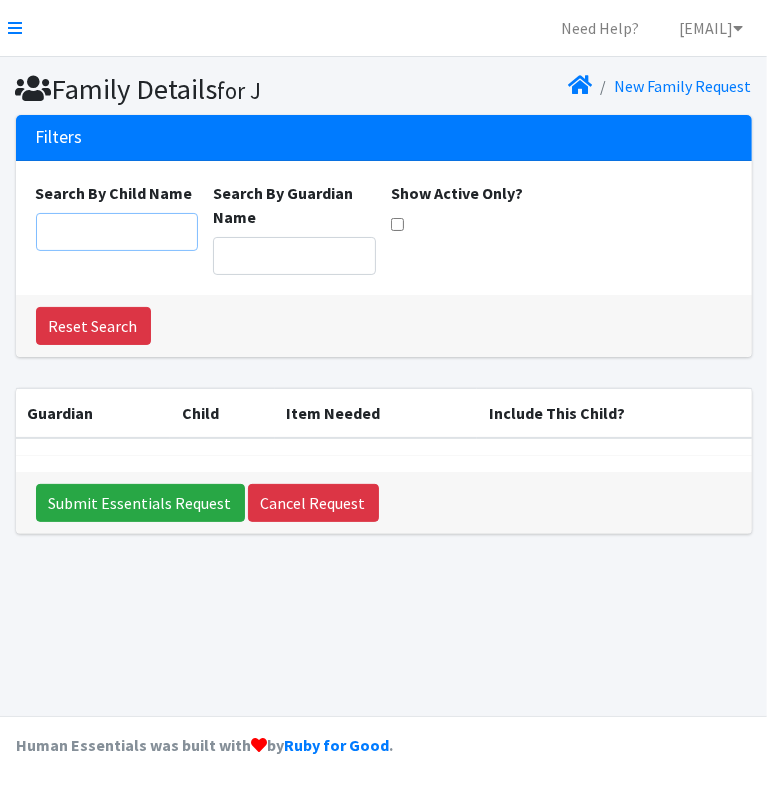 click on "Search By Child Name" at bounding box center [117, 232] 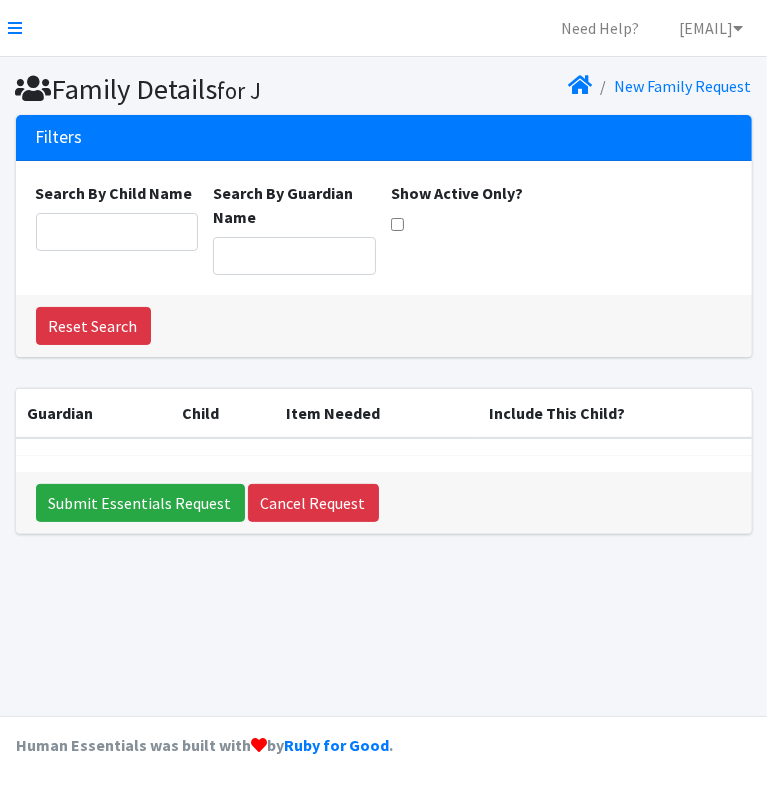 click on "Show Active Only?" at bounding box center [473, 228] 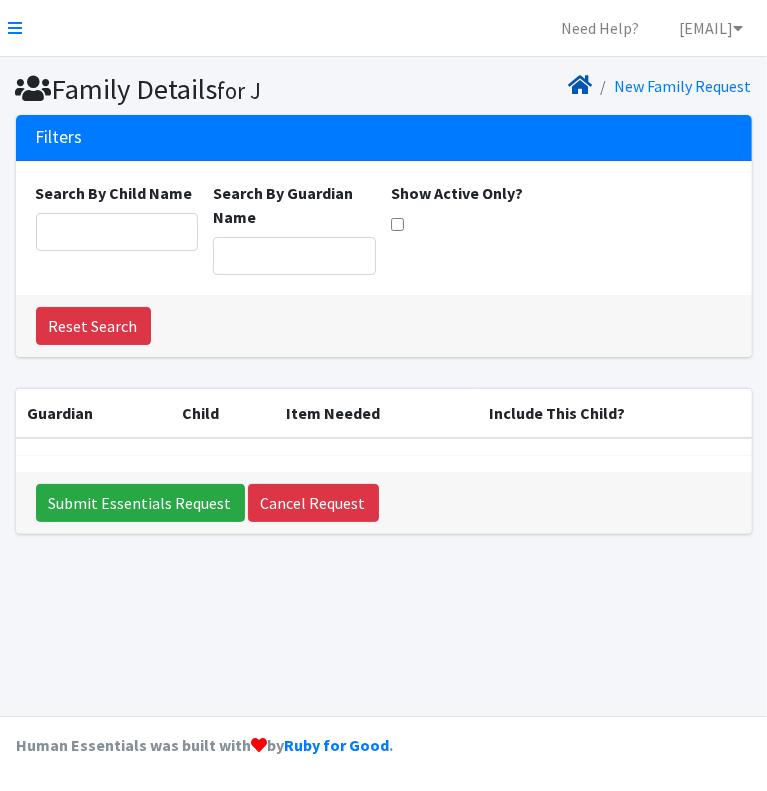 click at bounding box center (581, 85) 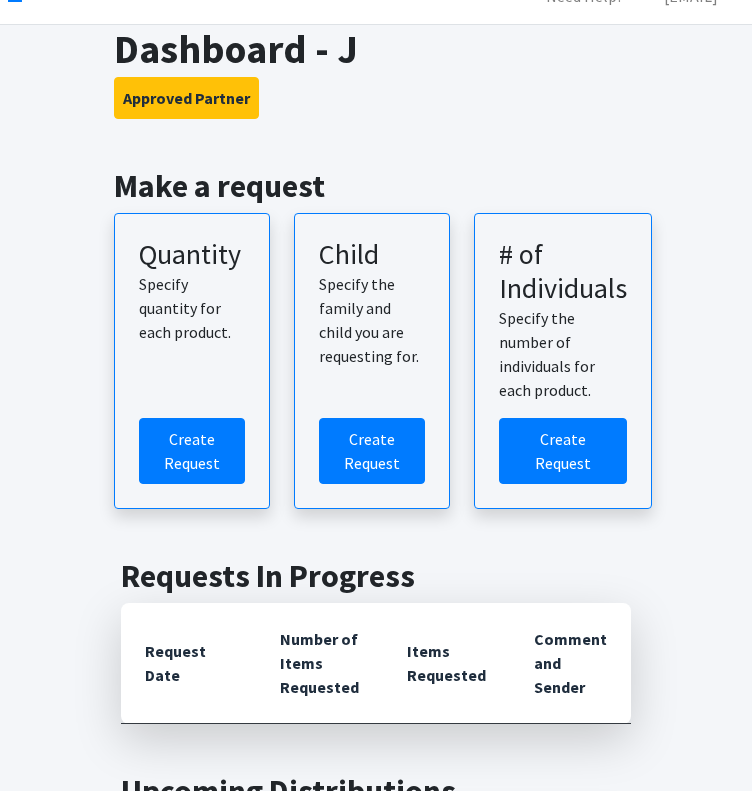 scroll, scrollTop: 0, scrollLeft: 0, axis: both 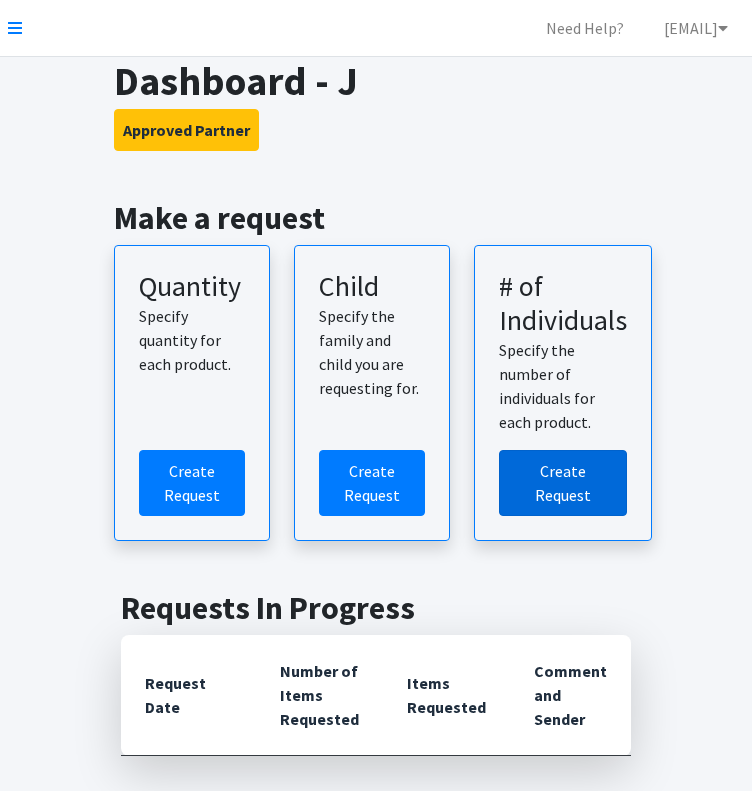 click on "Create Request" at bounding box center (563, 483) 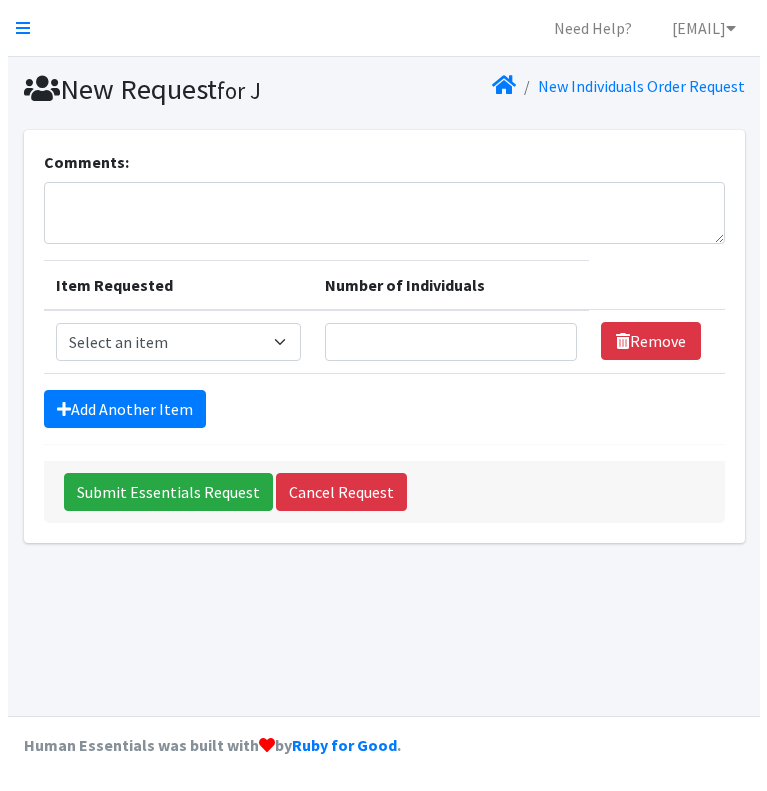 scroll, scrollTop: 0, scrollLeft: 0, axis: both 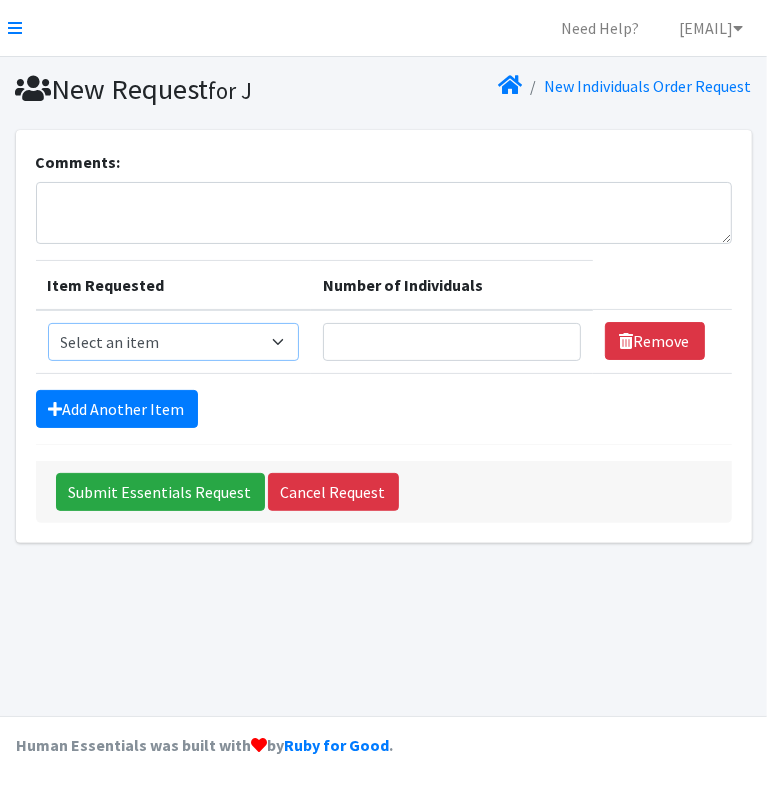 click on "Select an item
KD - 0 - Diapers
KD - 1 - Diapers
KD - 2 - Diapers
KD - 3 - Diapers
KD - 4 - Diapers
KD - 5 - Diapers
KD - 6 - Diapers
KDT - 3T/4T - Training Pants
KDT - 4T/5T - Training Pants
KP - Pad Monthly
KP - Tampon Monthly
W - Wipes" at bounding box center [174, 342] 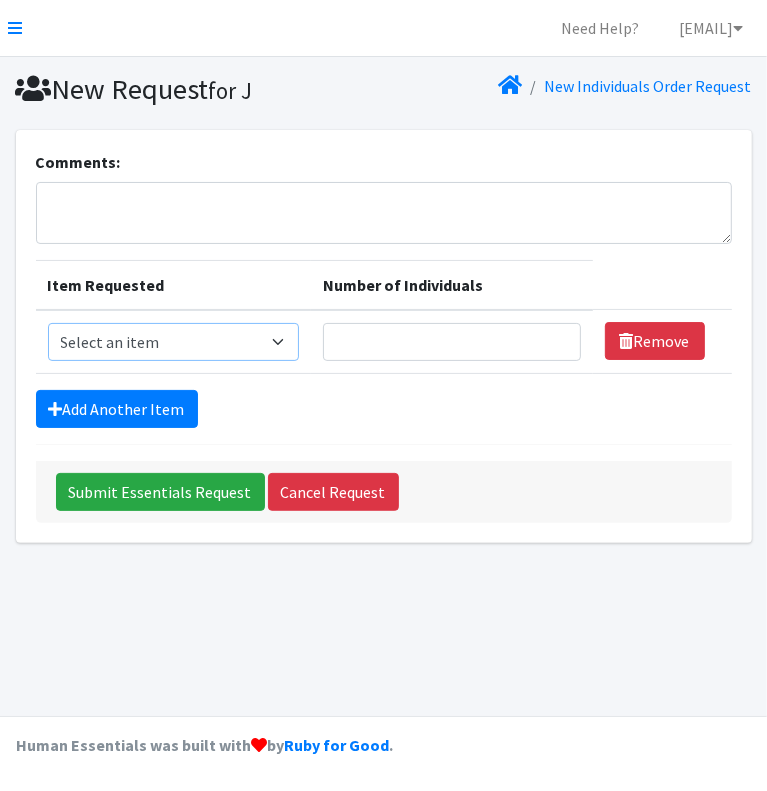 select on "15500" 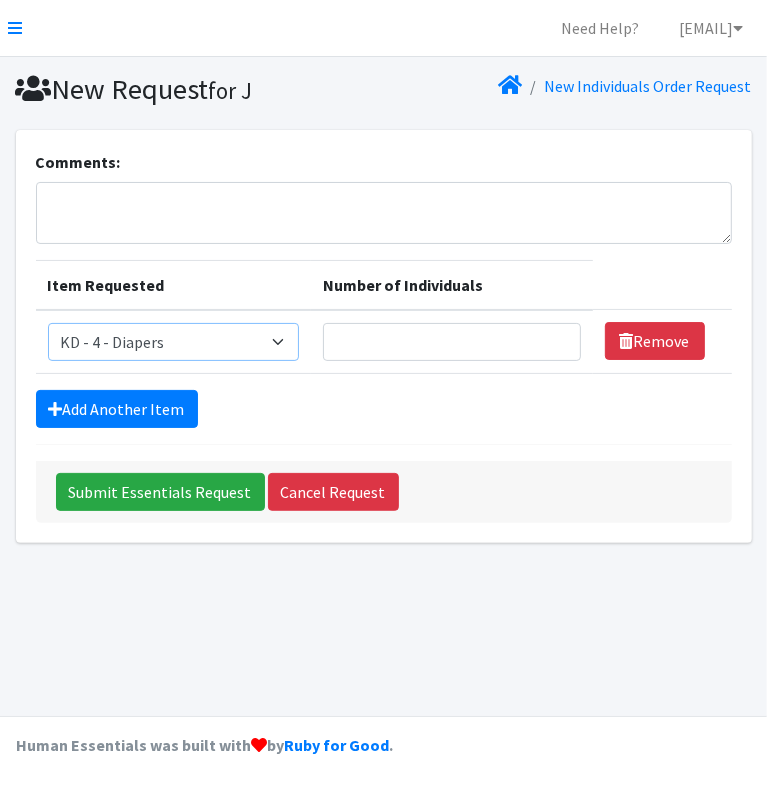 click on "Select an item
KD - 0 - Diapers
KD - 1 - Diapers
KD - 2 - Diapers
KD - 3 - Diapers
KD - 4 - Diapers
KD - 5 - Diapers
KD - 6 - Diapers
KDT - 3T/4T - Training Pants
KDT - 4T/5T - Training Pants
KP - Pad Monthly
KP - Tampon Monthly
W - Wipes" at bounding box center (174, 342) 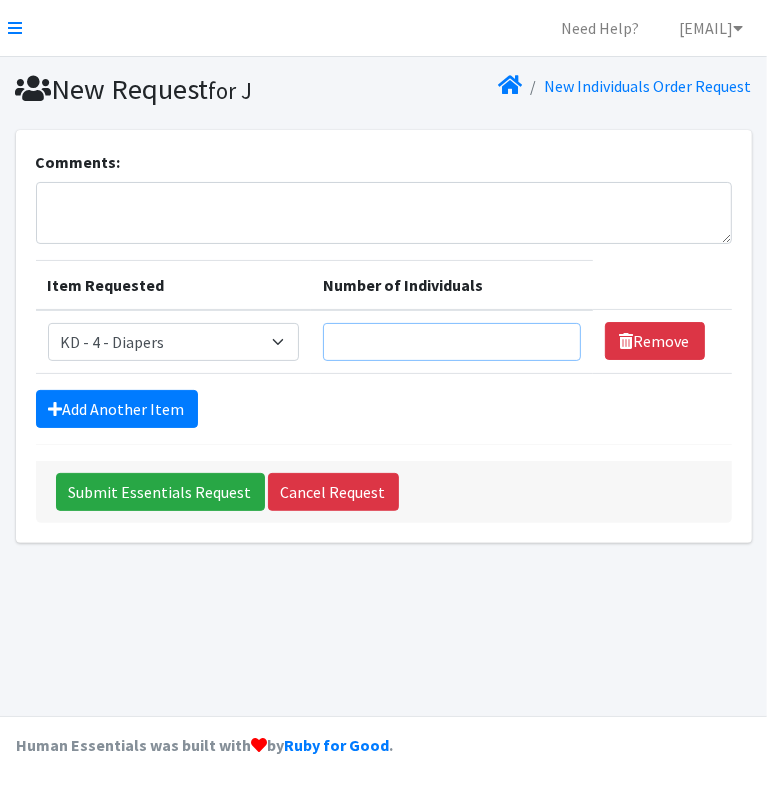 click on "Number of Individuals" at bounding box center [451, 342] 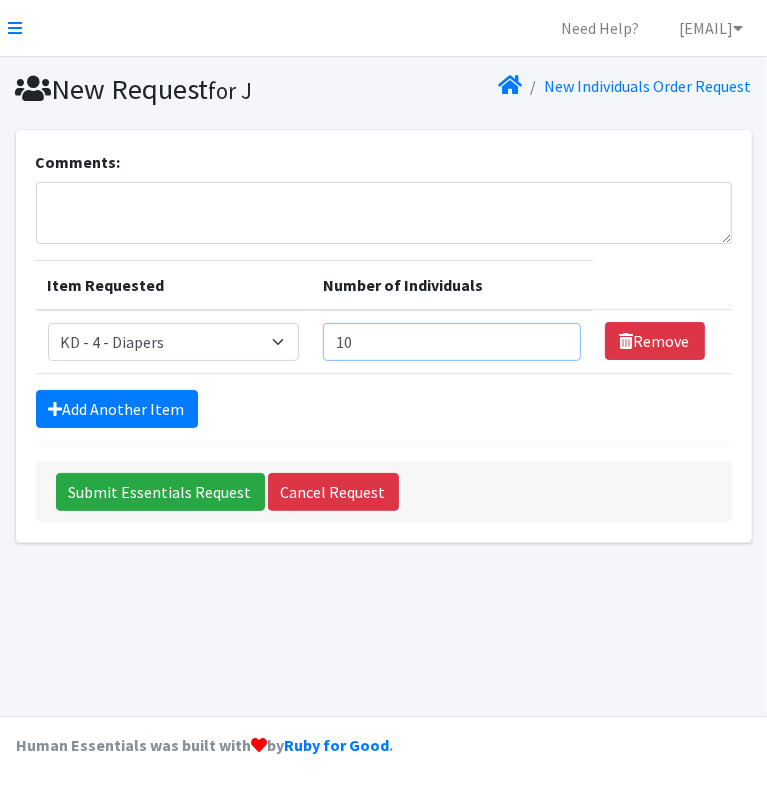 type on "10" 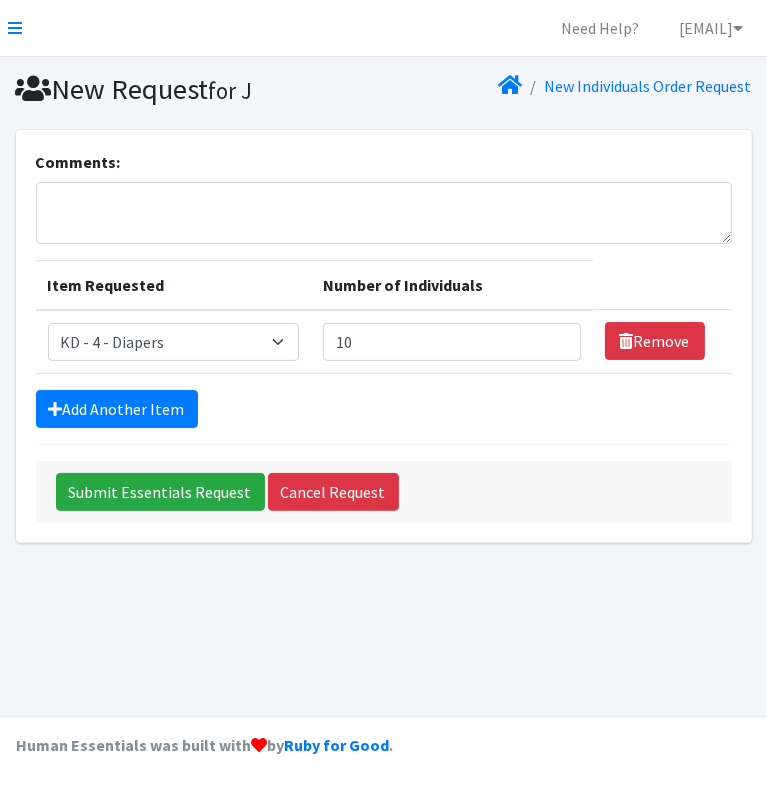 click on "Add Another Item" at bounding box center [384, 409] 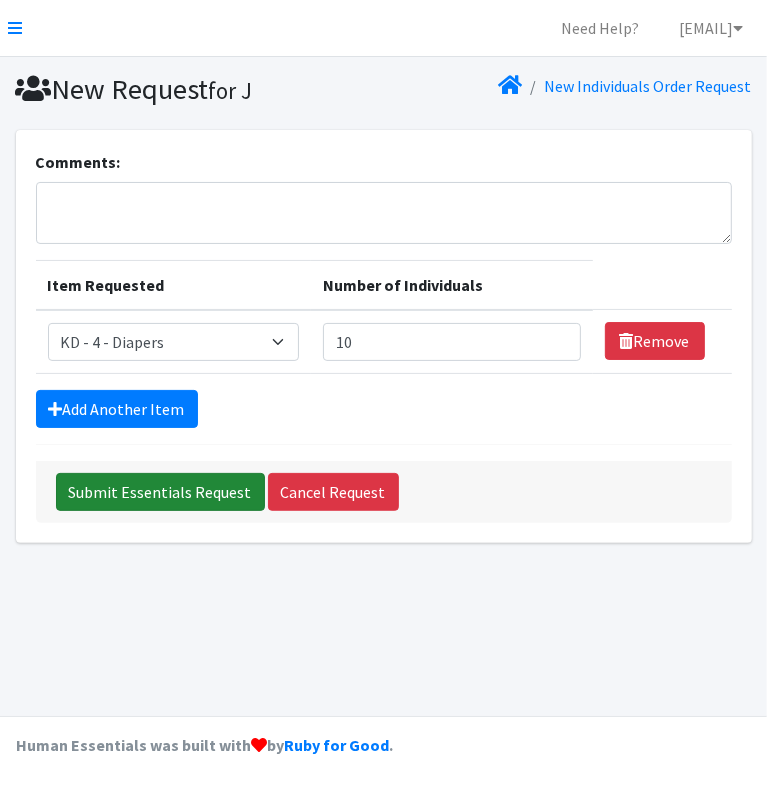 click on "Submit Essentials Request" at bounding box center [160, 492] 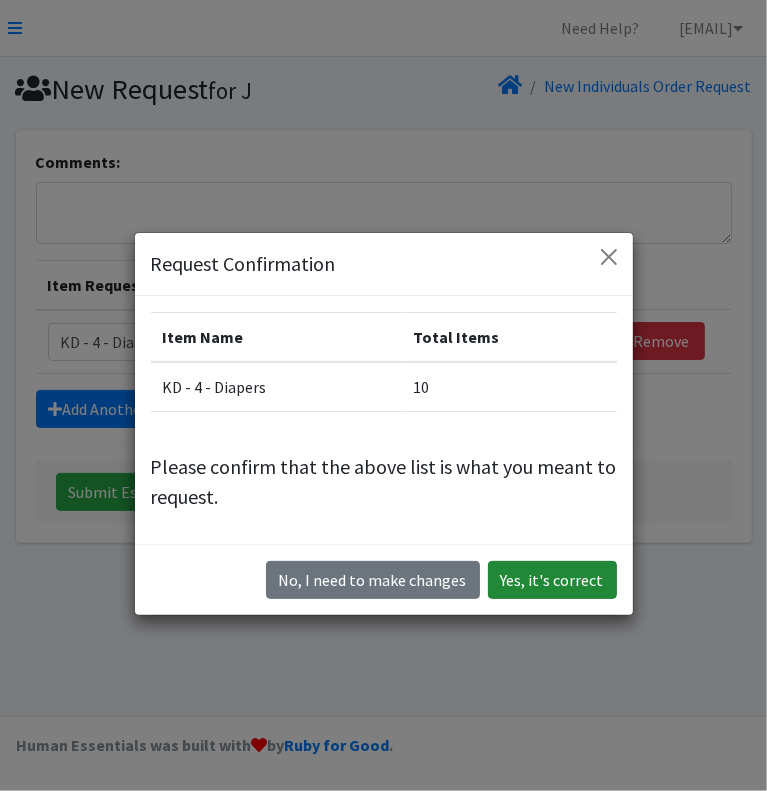 click on "Yes, it's correct" at bounding box center (552, 580) 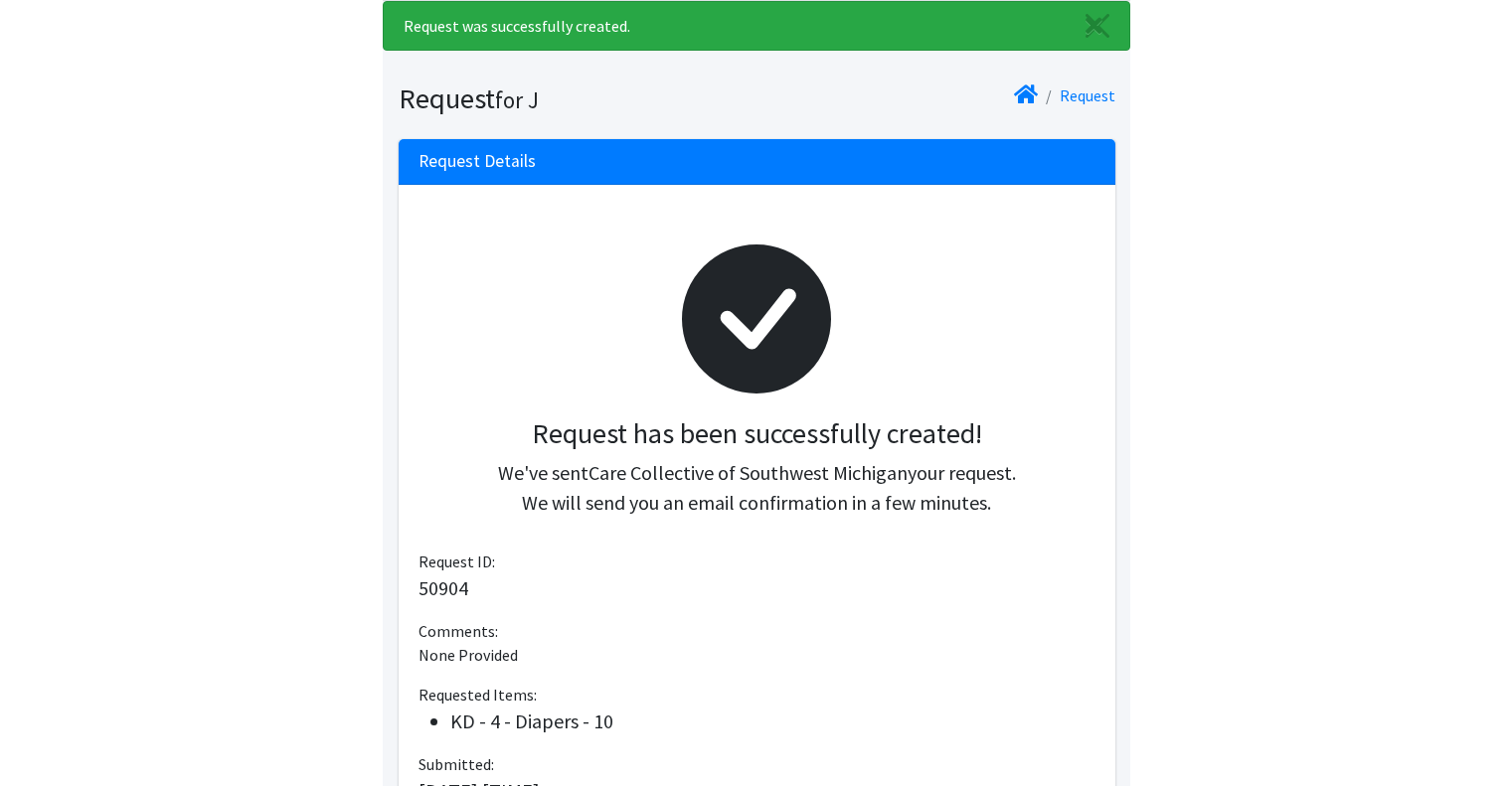 scroll, scrollTop: 0, scrollLeft: 0, axis: both 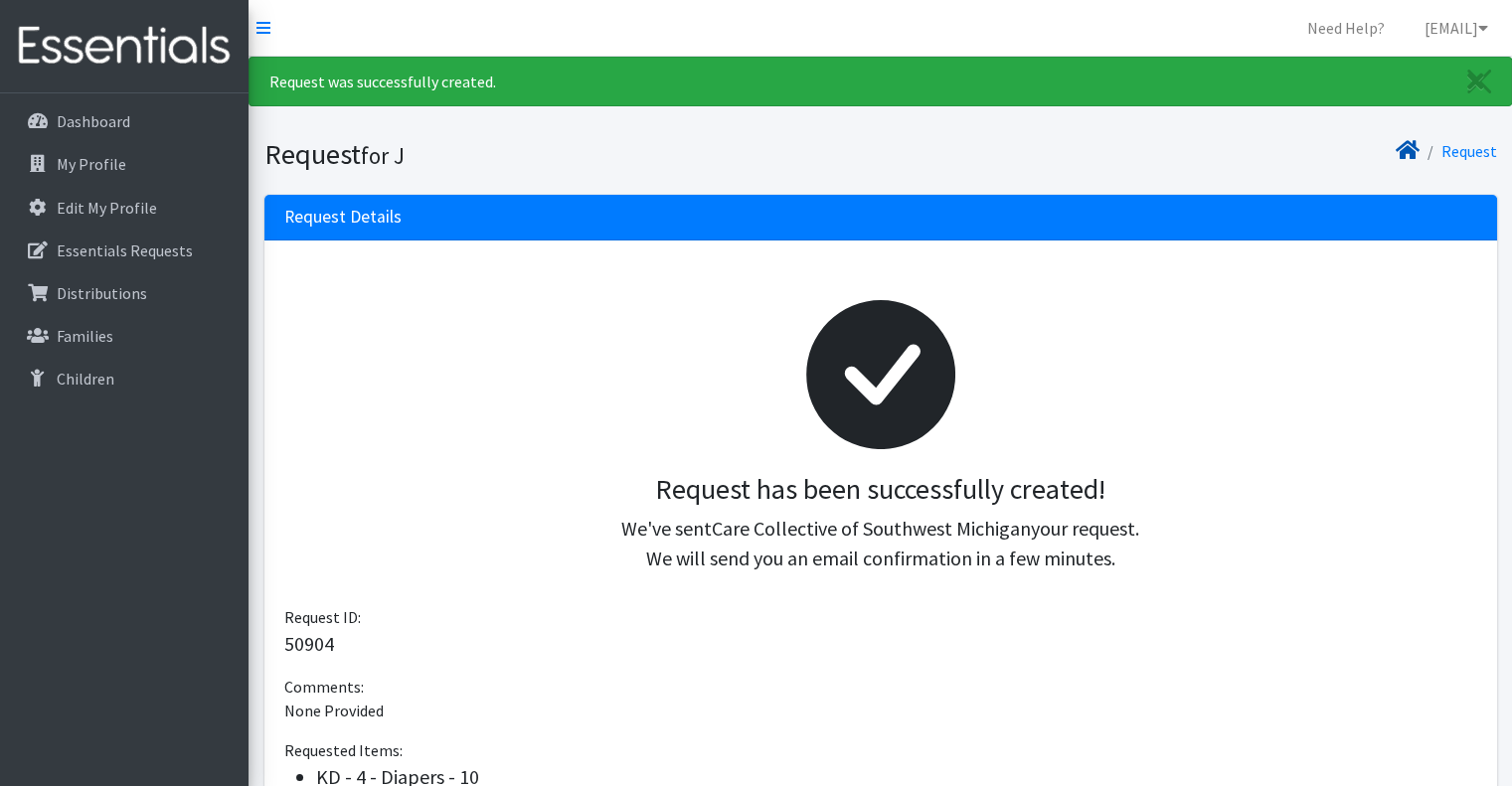 click at bounding box center [1408, 150] 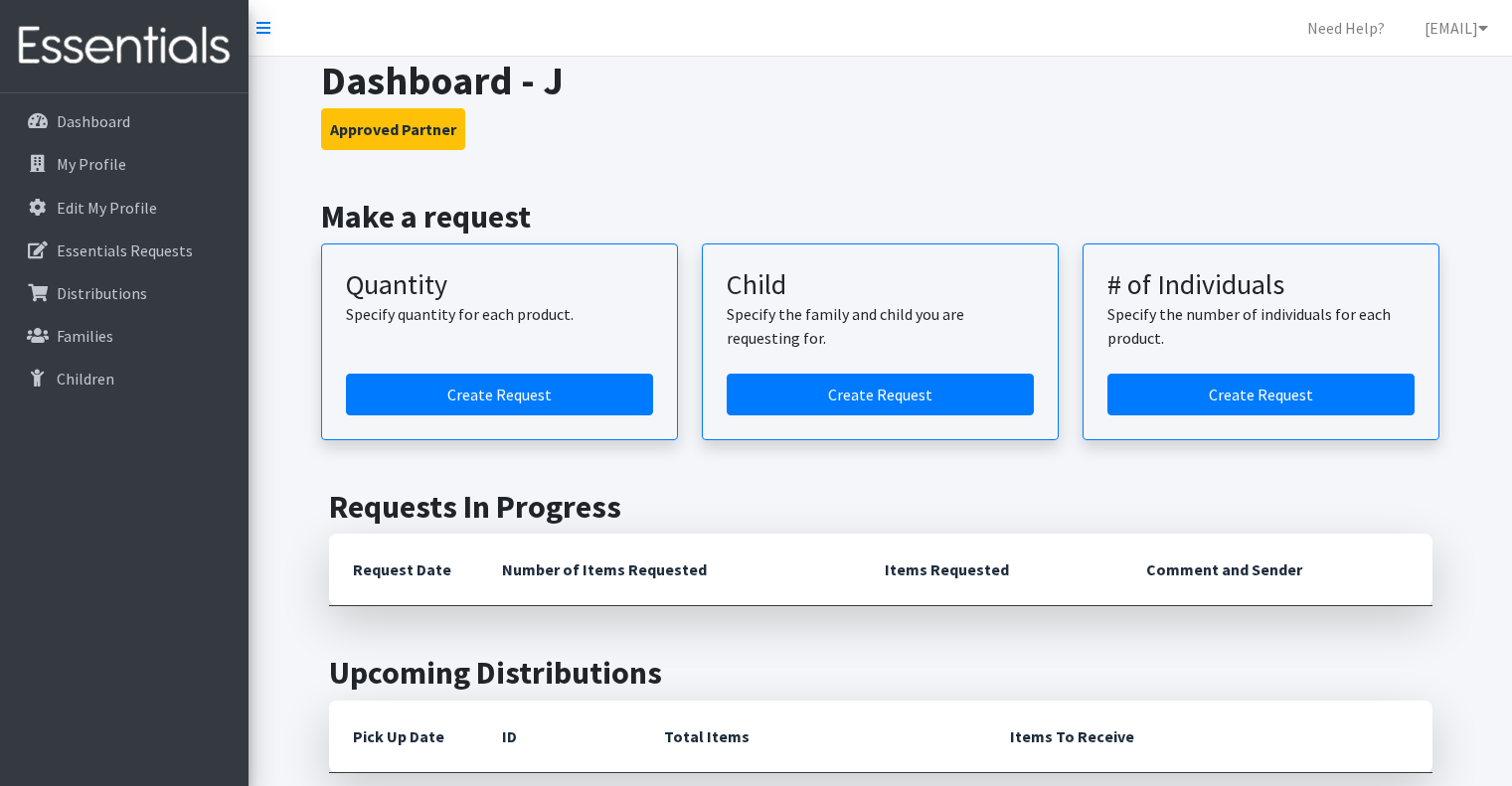 scroll, scrollTop: 0, scrollLeft: 0, axis: both 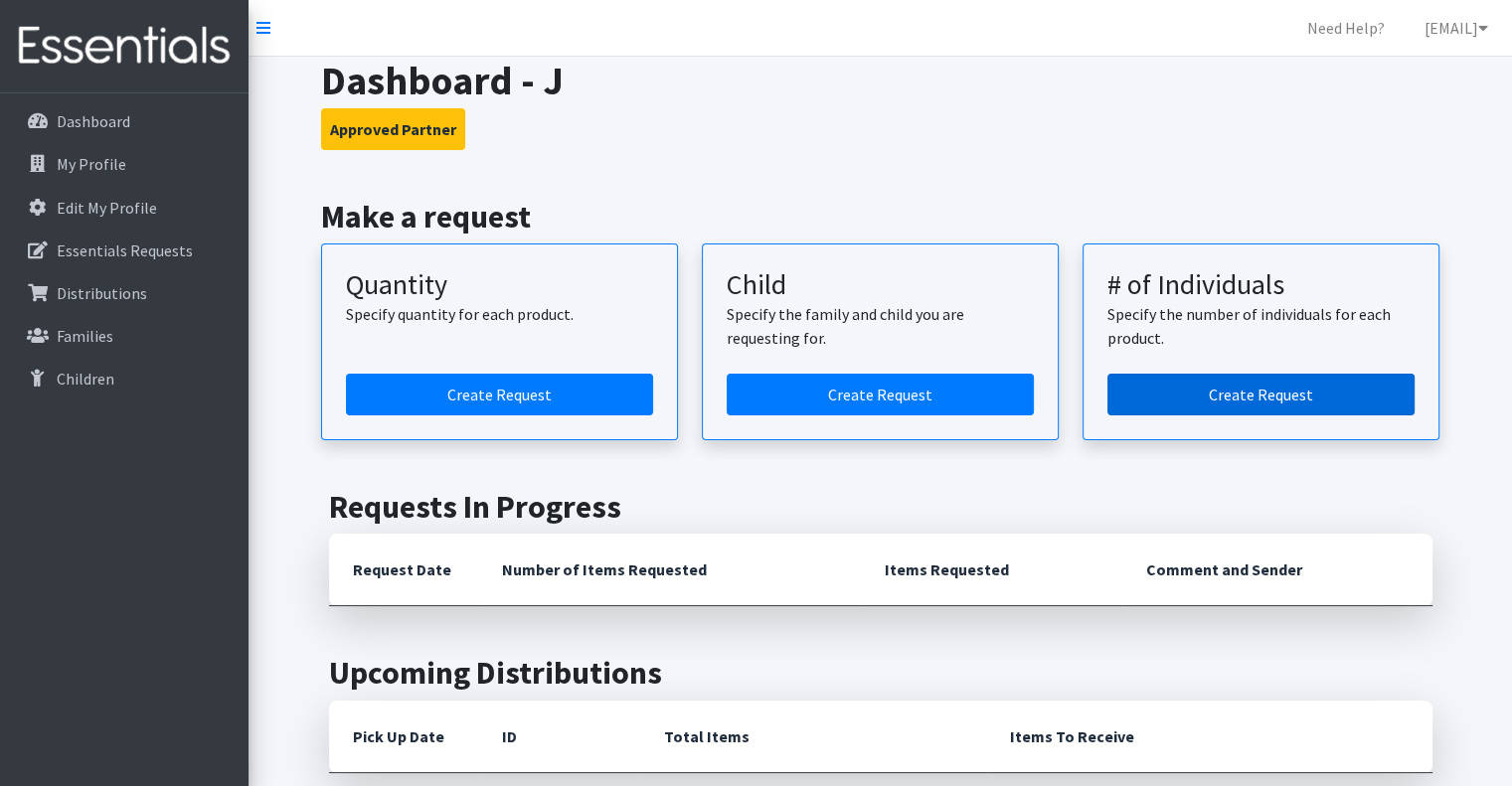 click on "Create Request" at bounding box center (1260, 394) 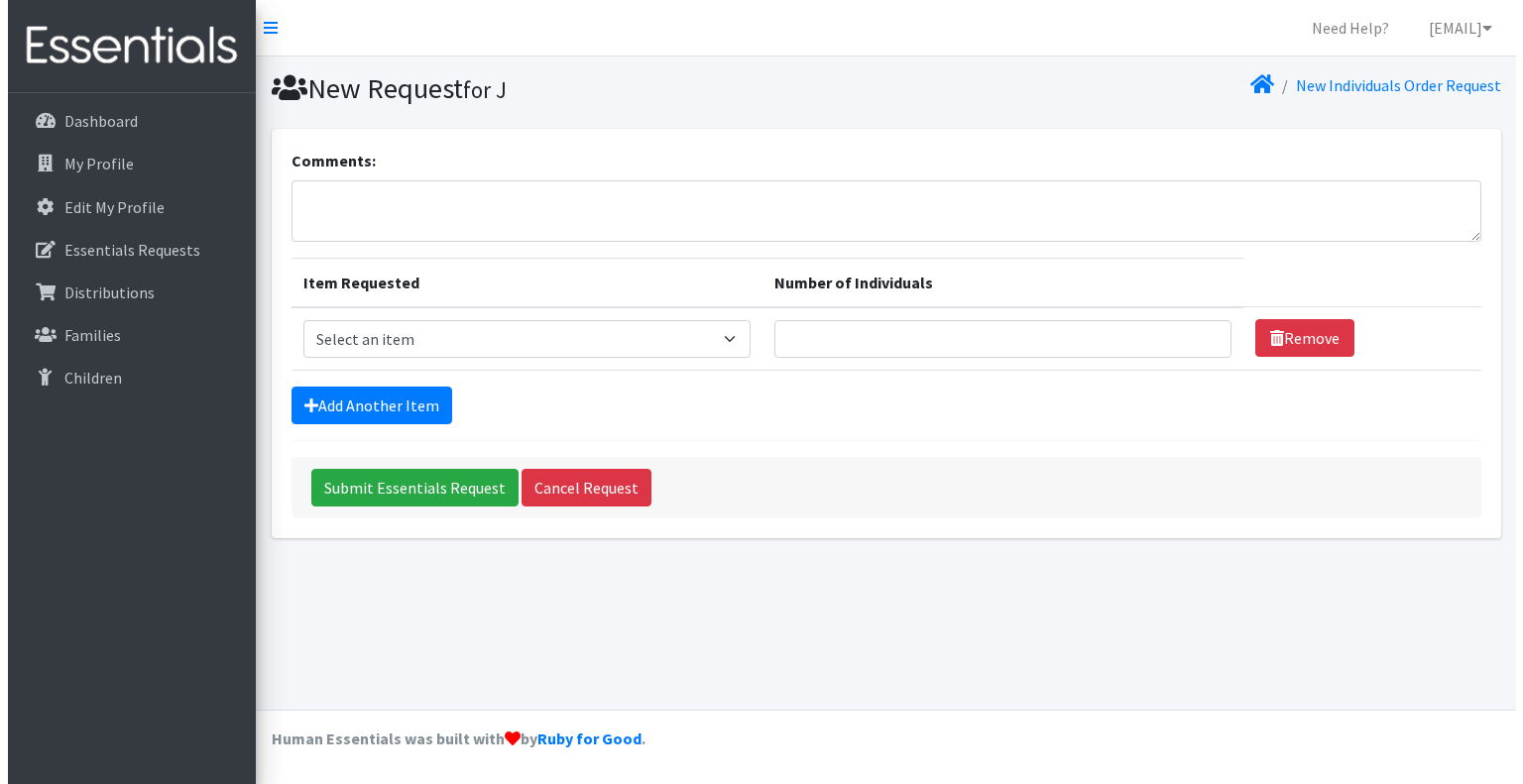 scroll, scrollTop: 0, scrollLeft: 0, axis: both 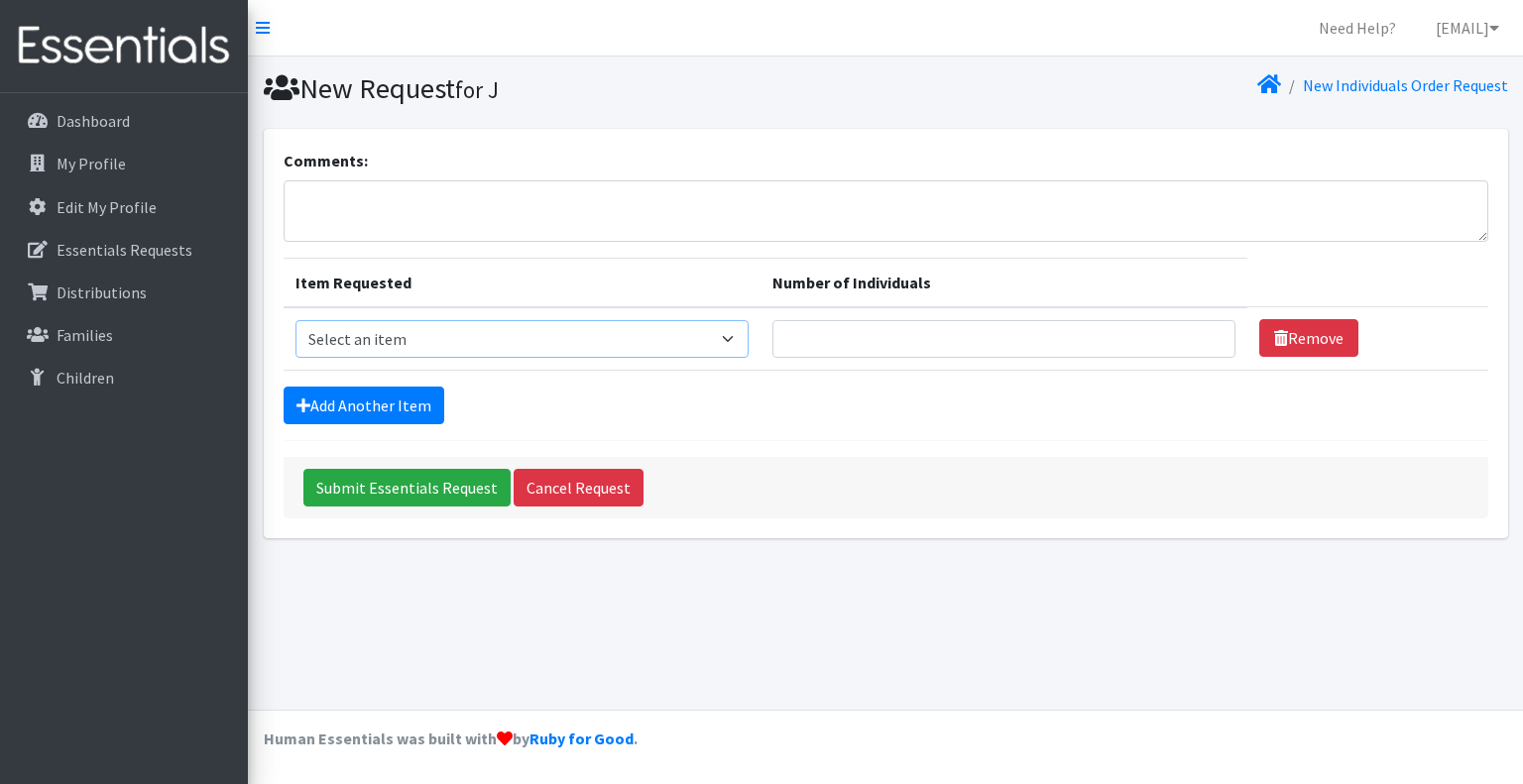 click on "Select an item
KD - 0 - Diapers
KD - 1 - Diapers
KD - 2 - Diapers
KD - 3 - Diapers
KD - 4 - Diapers
KD - 5 - Diapers
KD - 6 - Diapers
KDT - 3T/4T - Training Pants
KDT - 4T/5T - Training Pants
KP - Pad Monthly
KP - Tampon Monthly
W - Wipes" at bounding box center [522, 339] 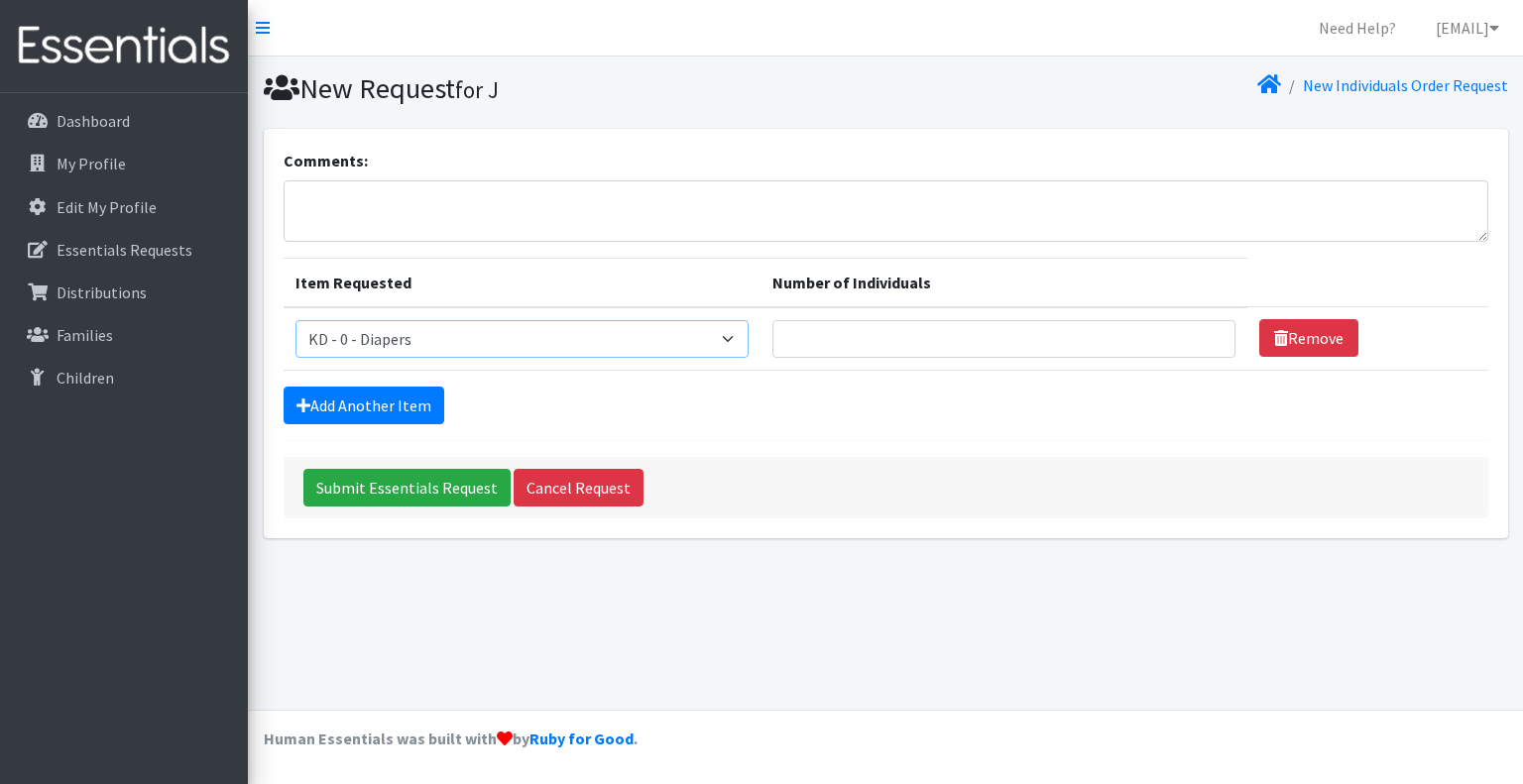 click on "Select an item
KD - 0 - Diapers
KD - 1 - Diapers
KD - 2 - Diapers
KD - 3 - Diapers
KD - 4 - Diapers
KD - 5 - Diapers
KD - 6 - Diapers
KDT - 3T/4T - Training Pants
KDT - 4T/5T - Training Pants
KP - Pad Monthly
KP - Tampon Monthly
W - Wipes" at bounding box center [522, 339] 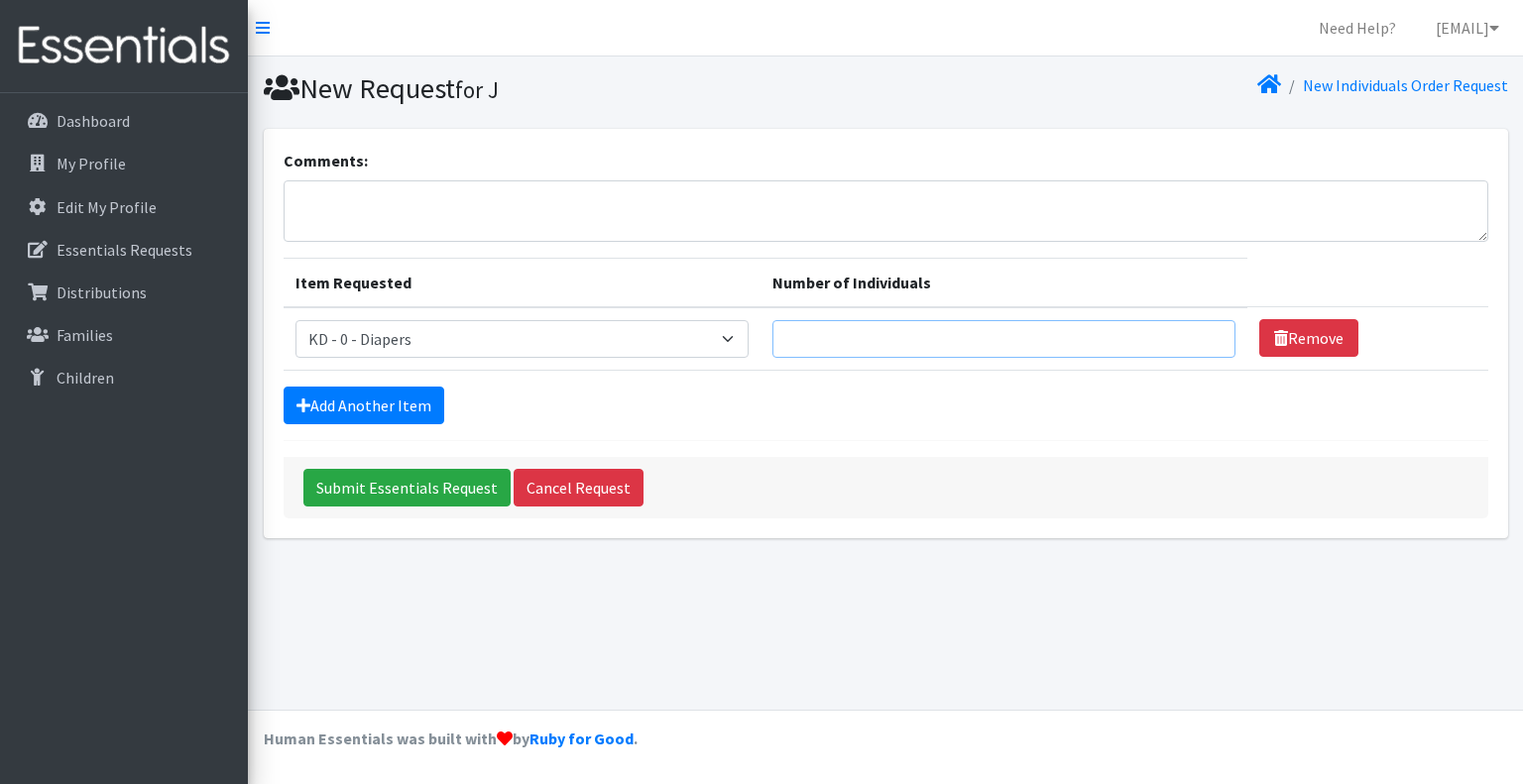 click on "Number of Individuals" at bounding box center (1003, 339) 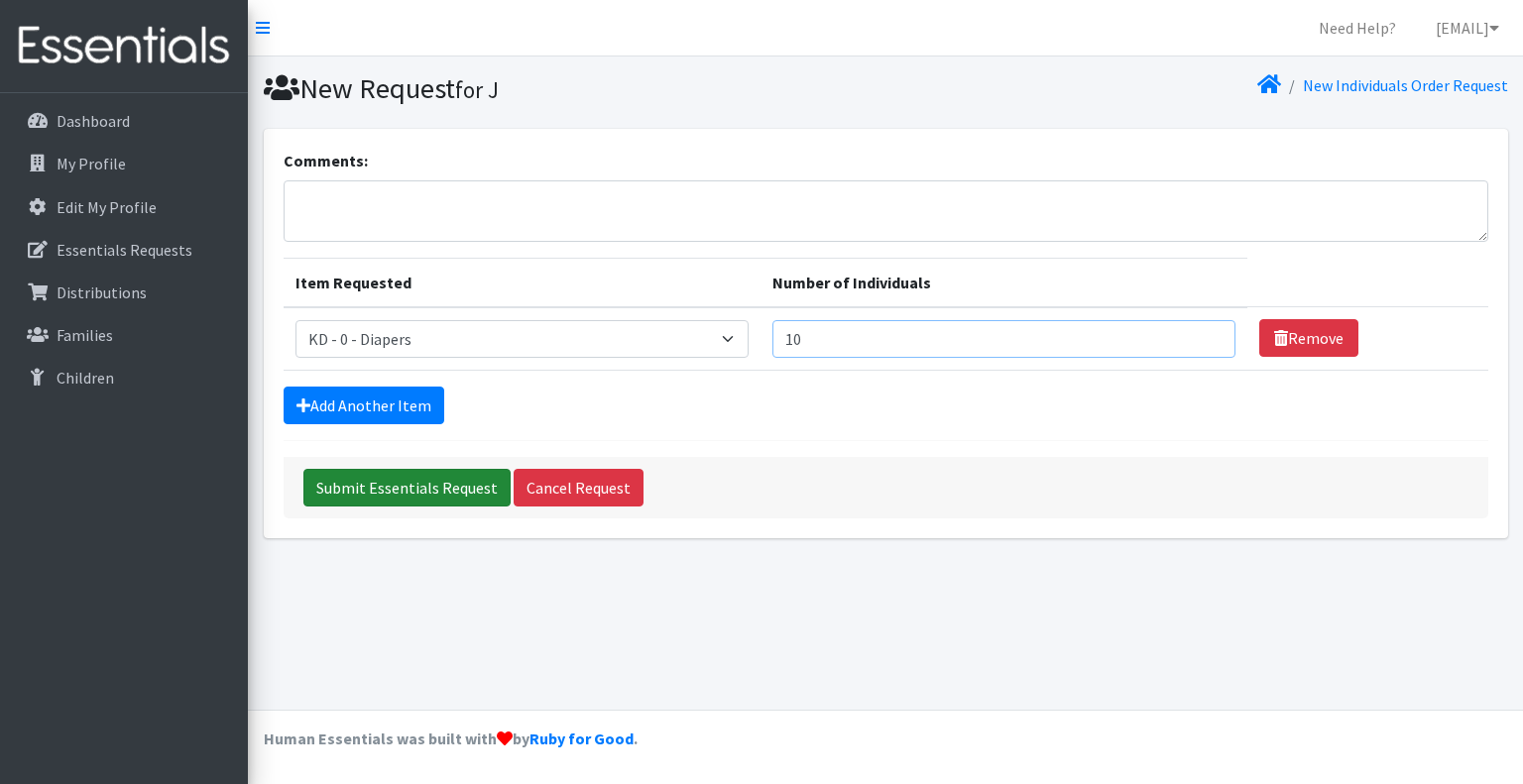 type on "10" 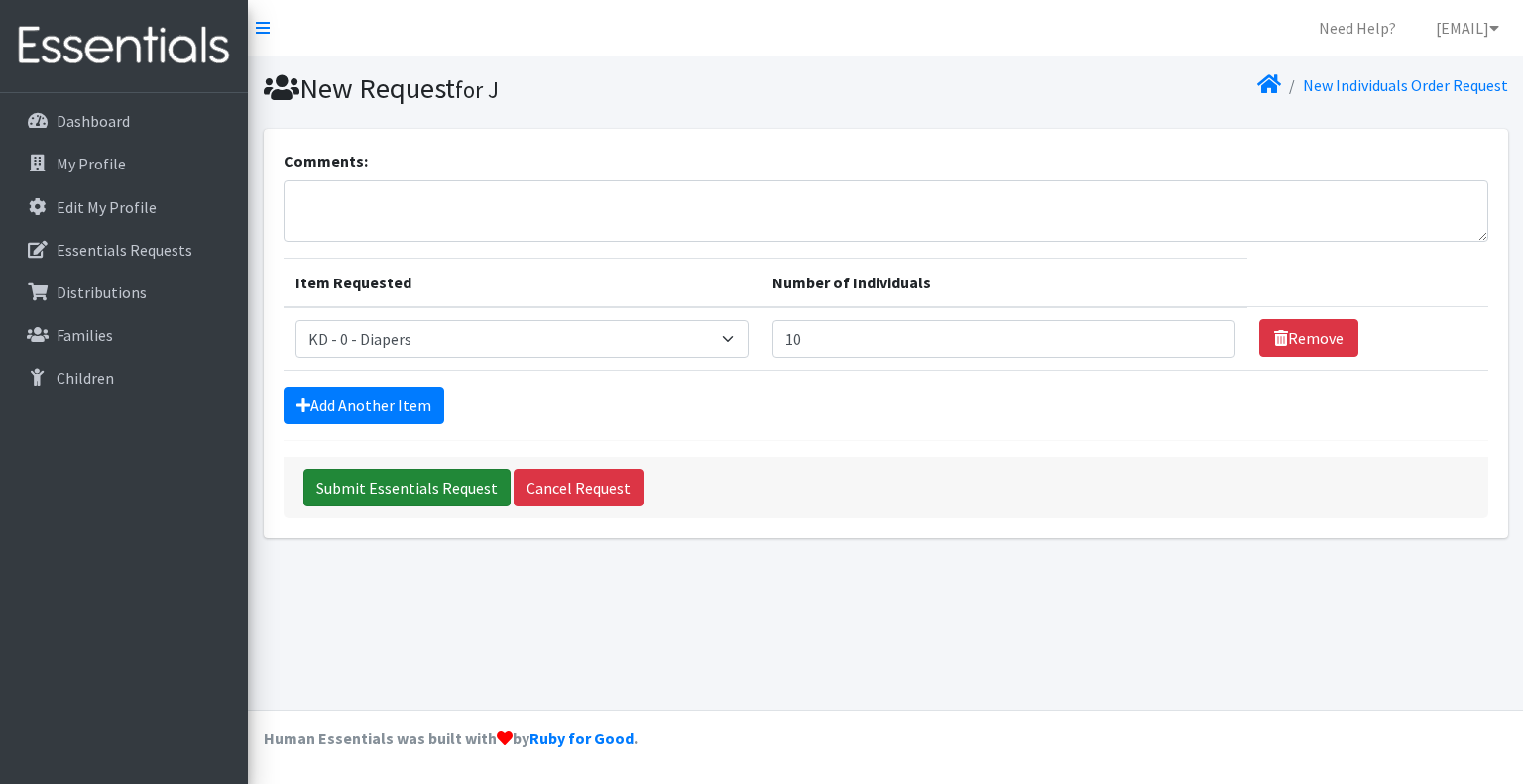 click on "Submit Essentials Request" at bounding box center [407, 488] 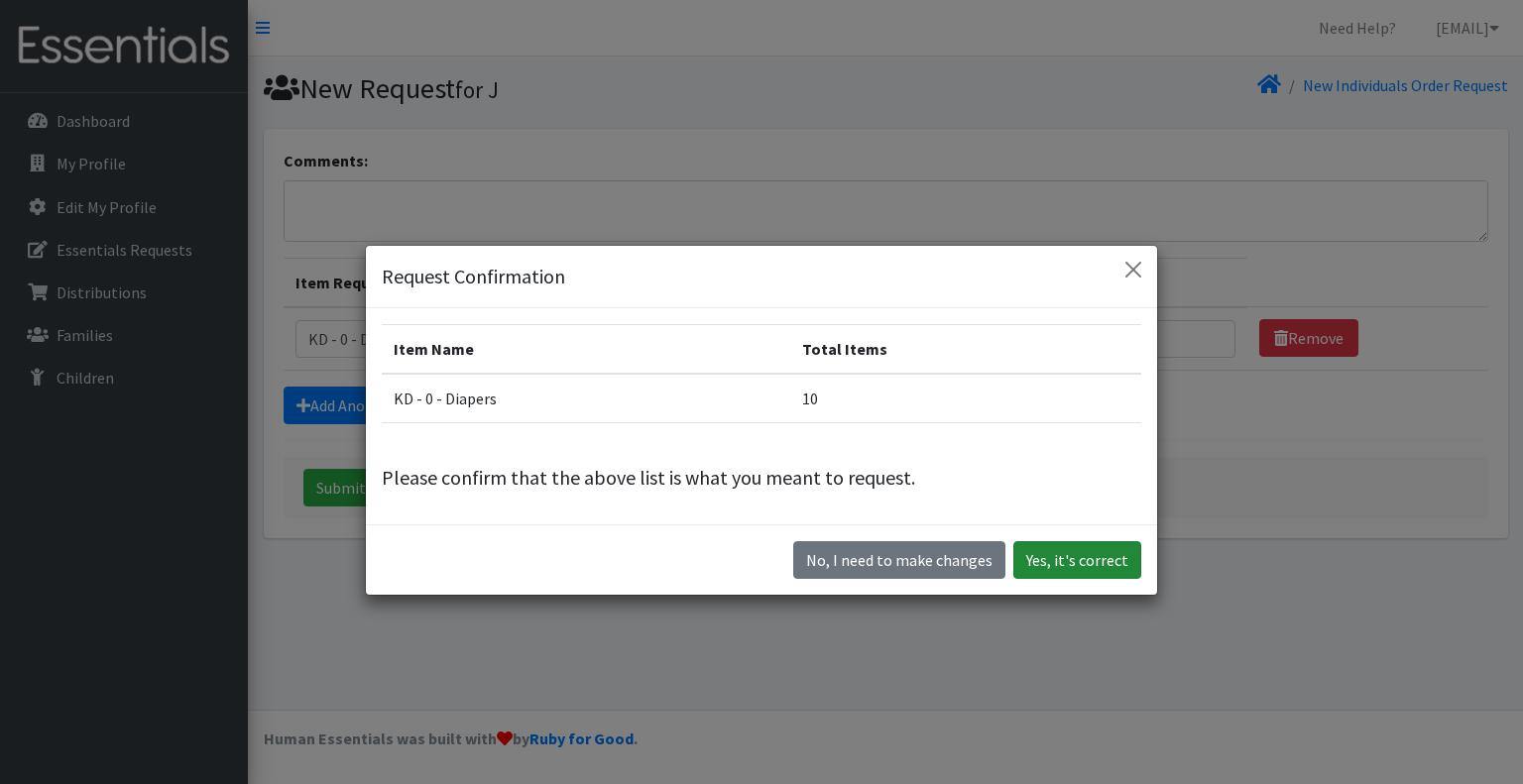 click on "Yes, it's correct" at bounding box center [1077, 560] 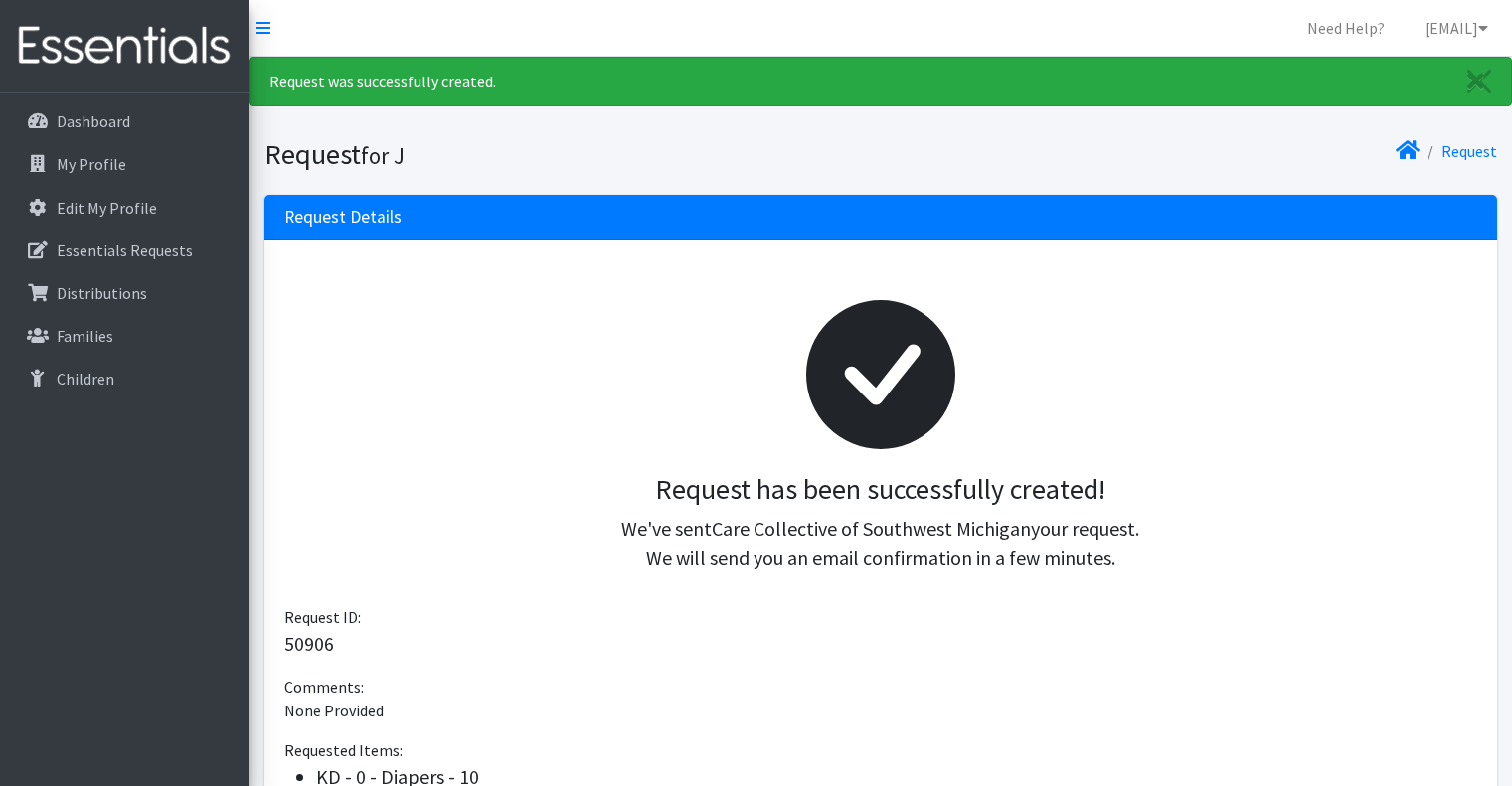 scroll, scrollTop: 0, scrollLeft: 0, axis: both 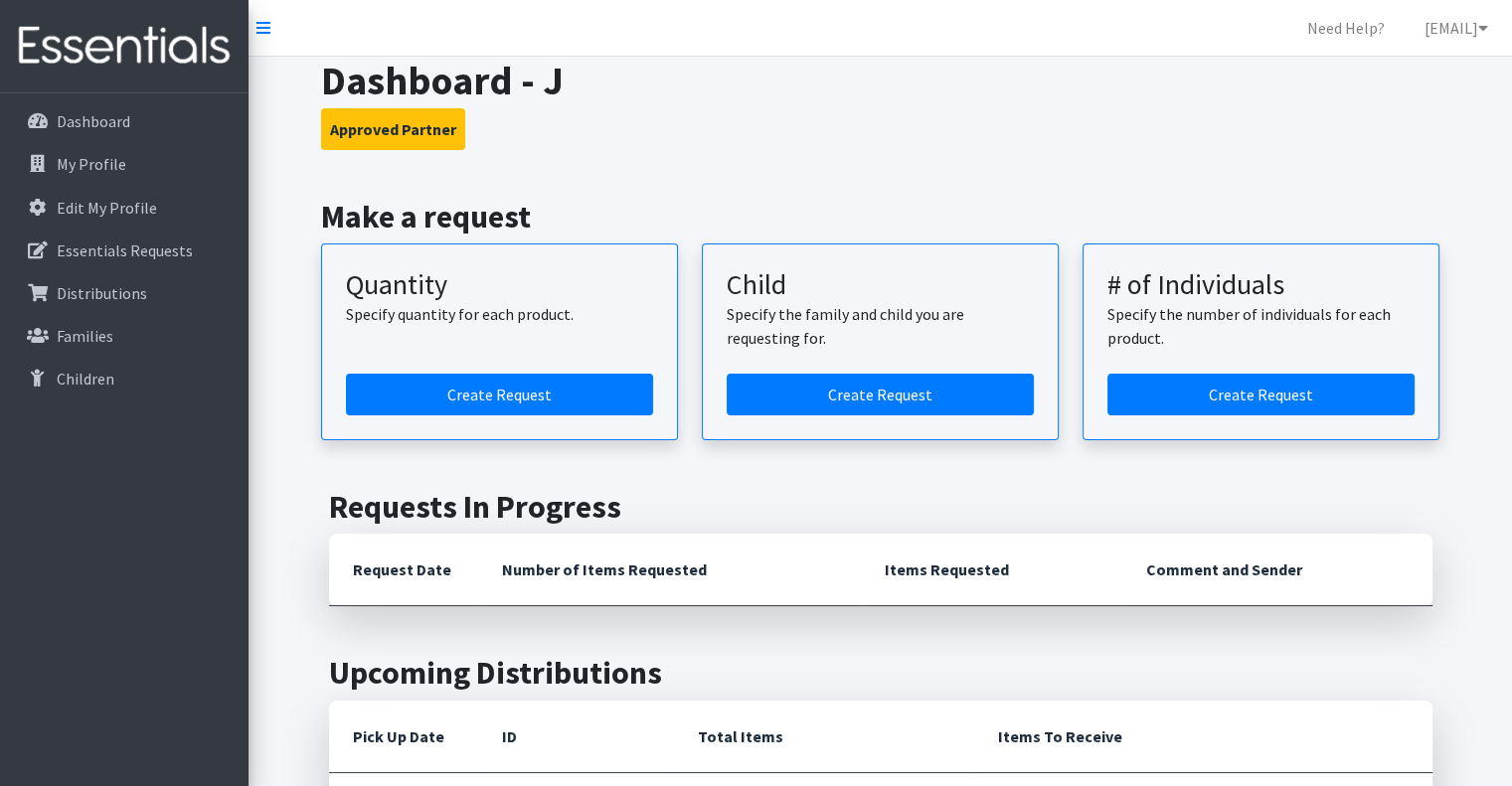 click on "Dashboard - J
Approved Partner
Make a request
Quantity
Specify quantity for each product.
Create Request
Child
Specify the family and child you are requesting for.
Create Request
# of Individuals
Specify the number of individuals for each product.
Create Request
Requests In Progress
Request Date
Number of Items Requested
Items Requested
Comment and Sender
Upcoming Distributions
Pick Up Date
ID
Total Items
Items To Receive
[DATE]
Print
[POSTAL_CODE] 10" at bounding box center (880, 737) 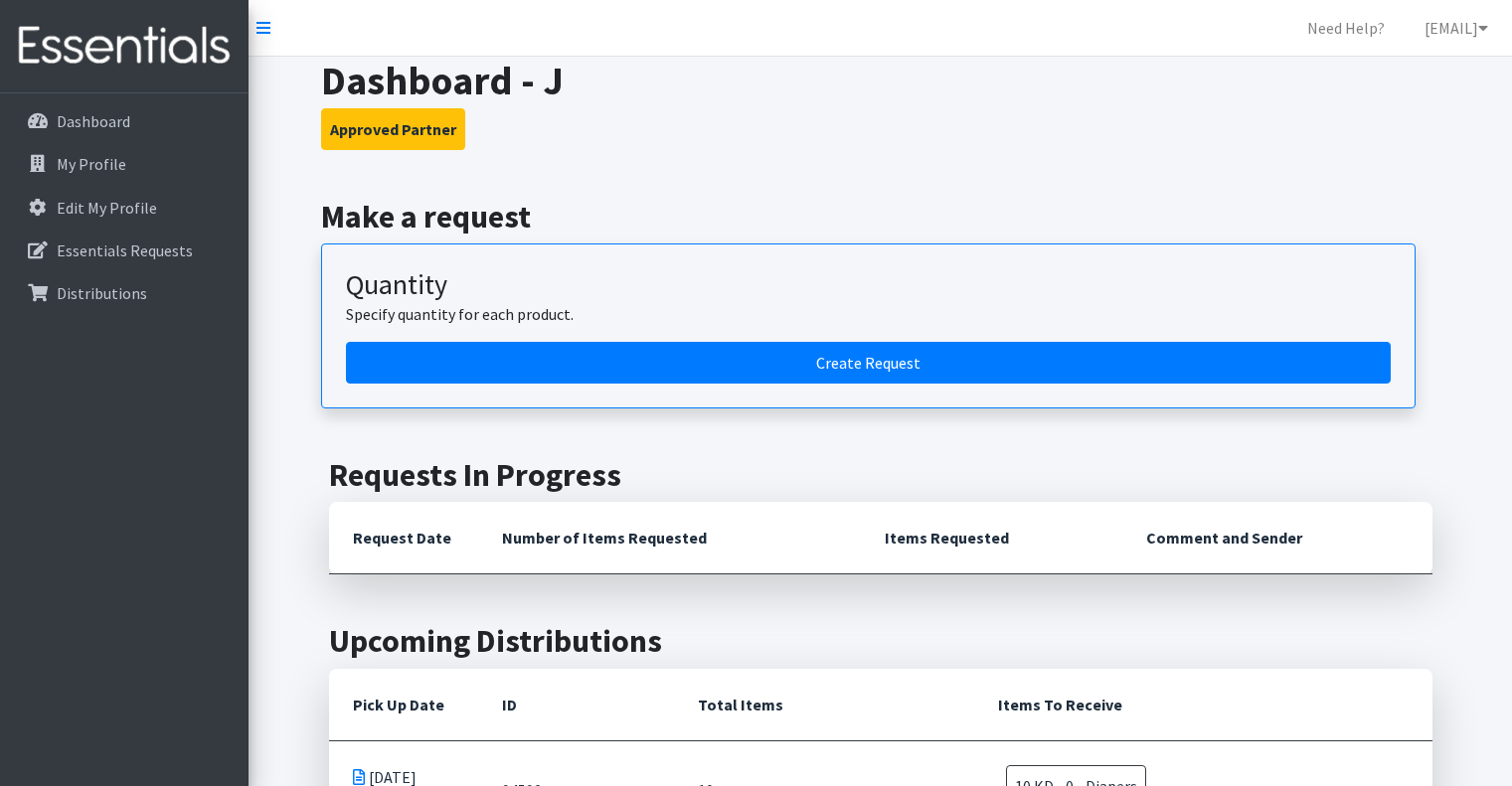 scroll, scrollTop: 0, scrollLeft: 0, axis: both 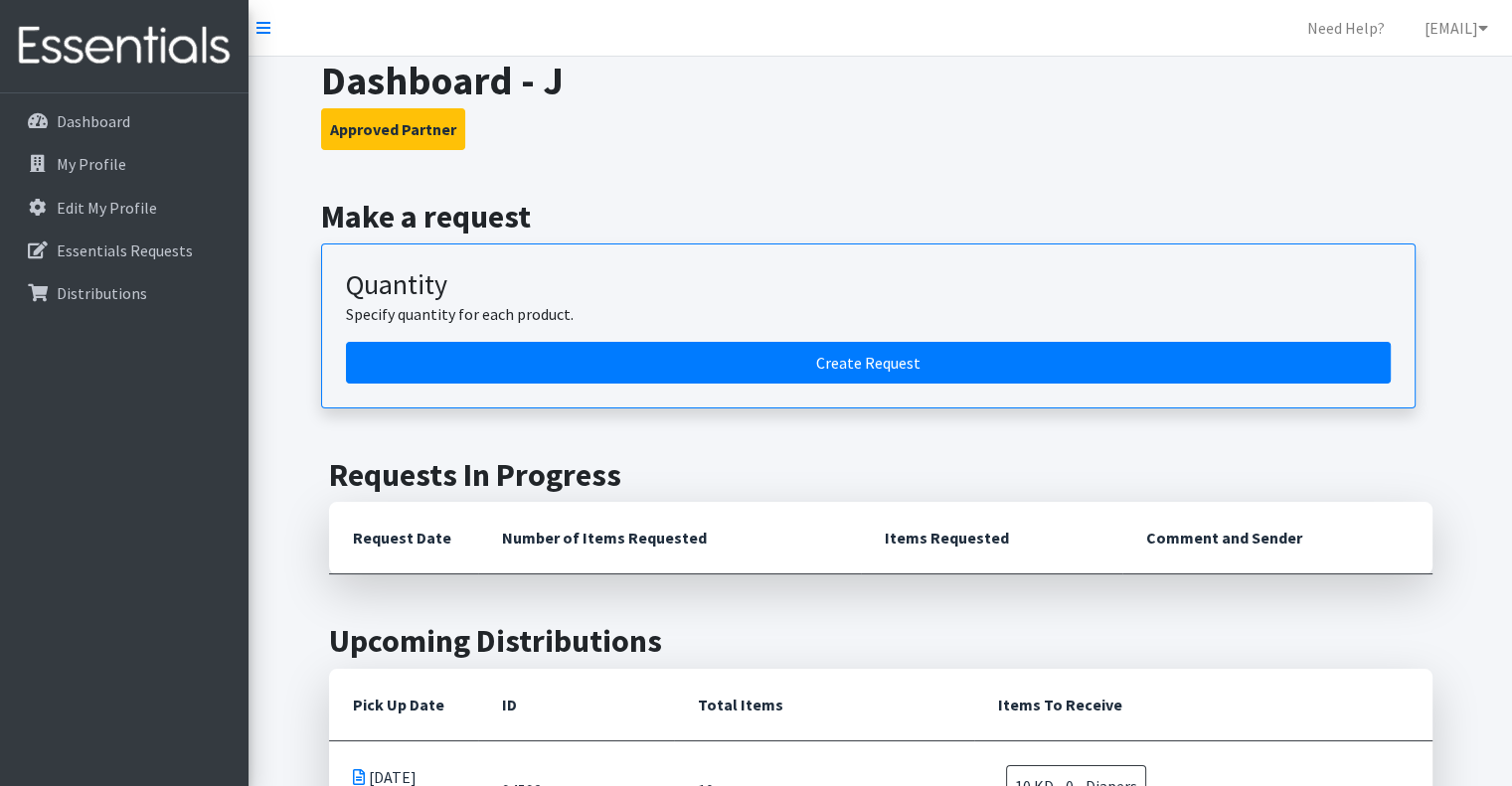 click on "Approved Partner" at bounding box center (880, 129) 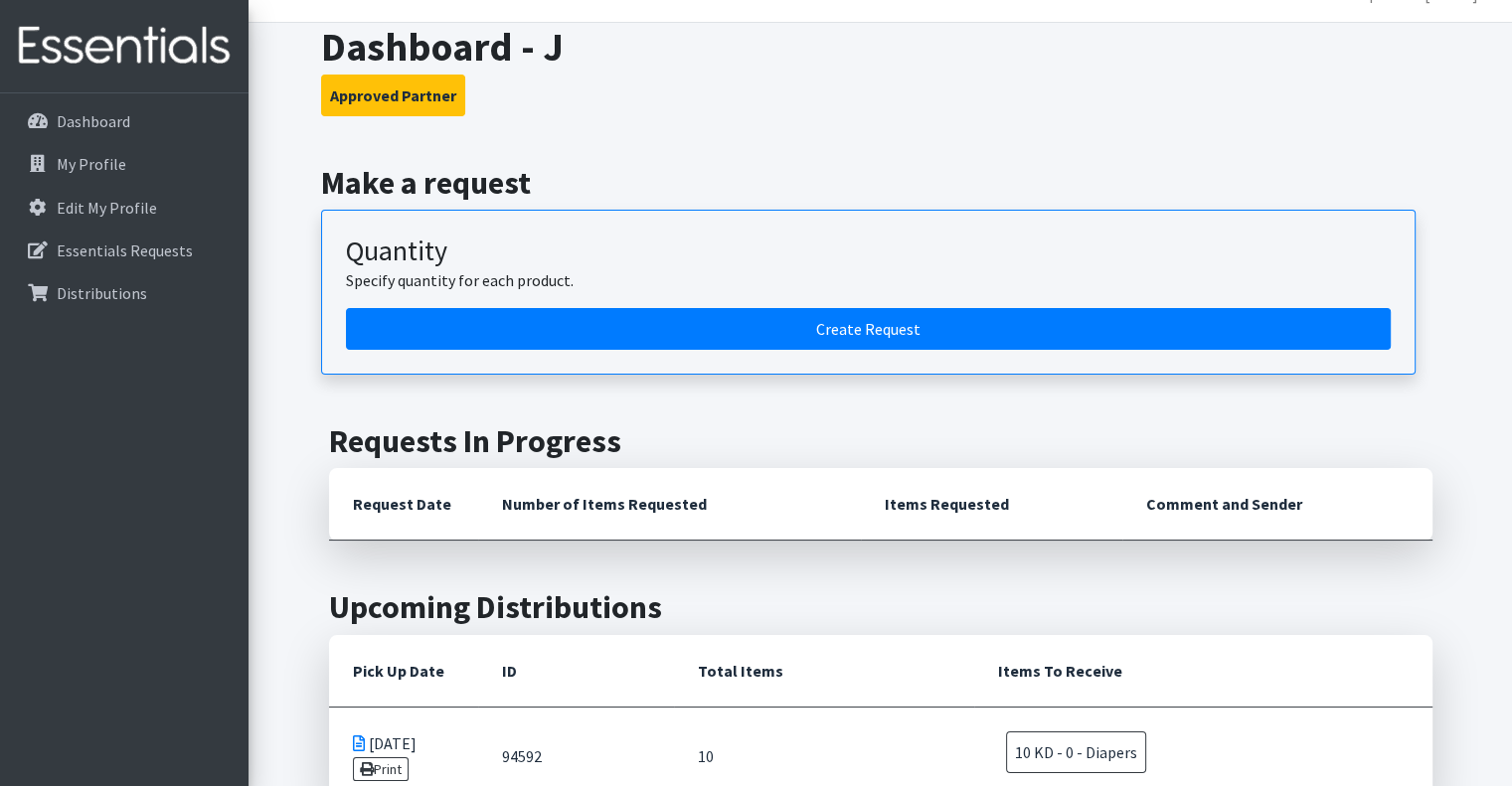 scroll, scrollTop: 0, scrollLeft: 0, axis: both 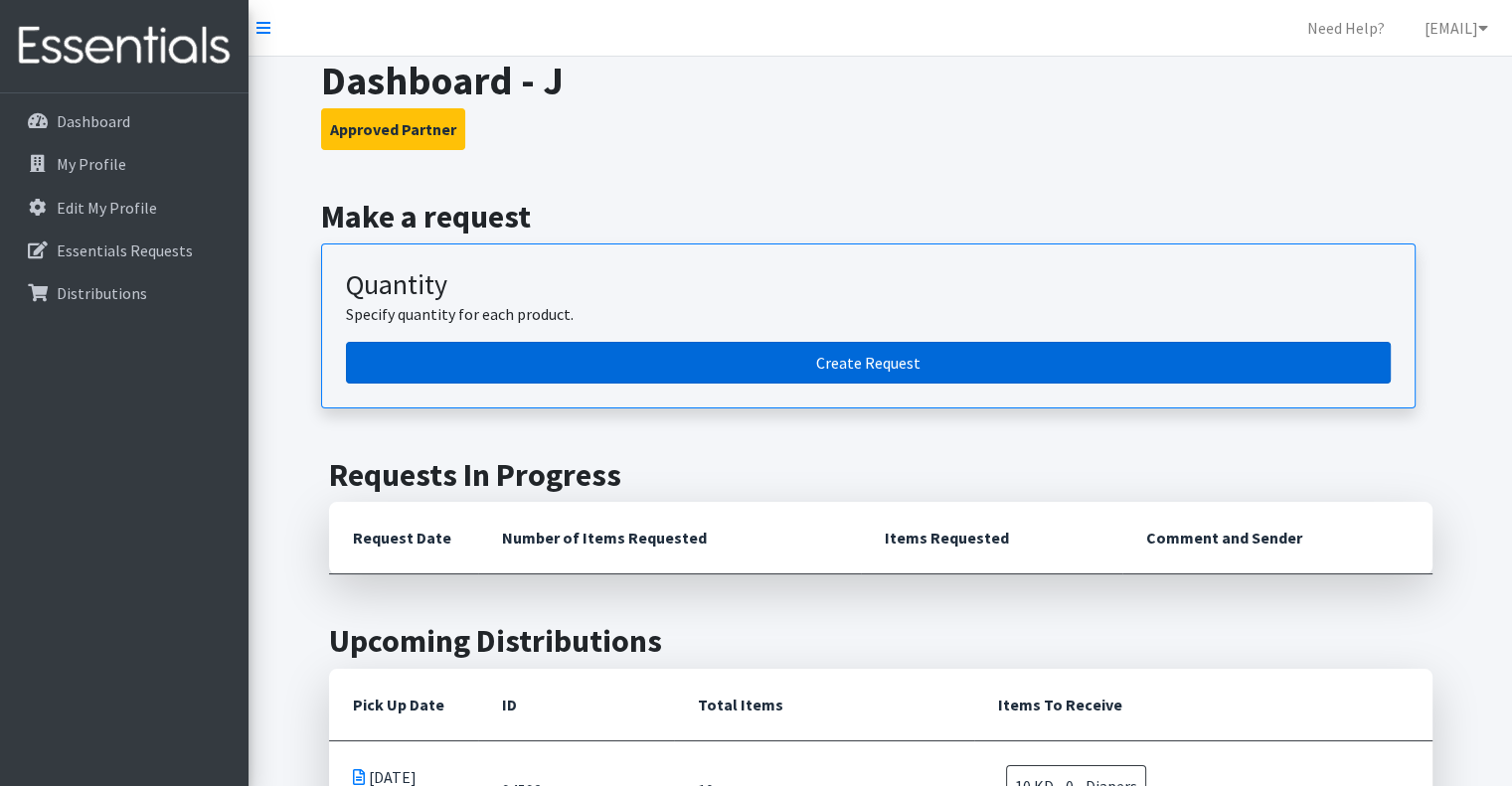 click on "Create Request" at bounding box center (868, 363) 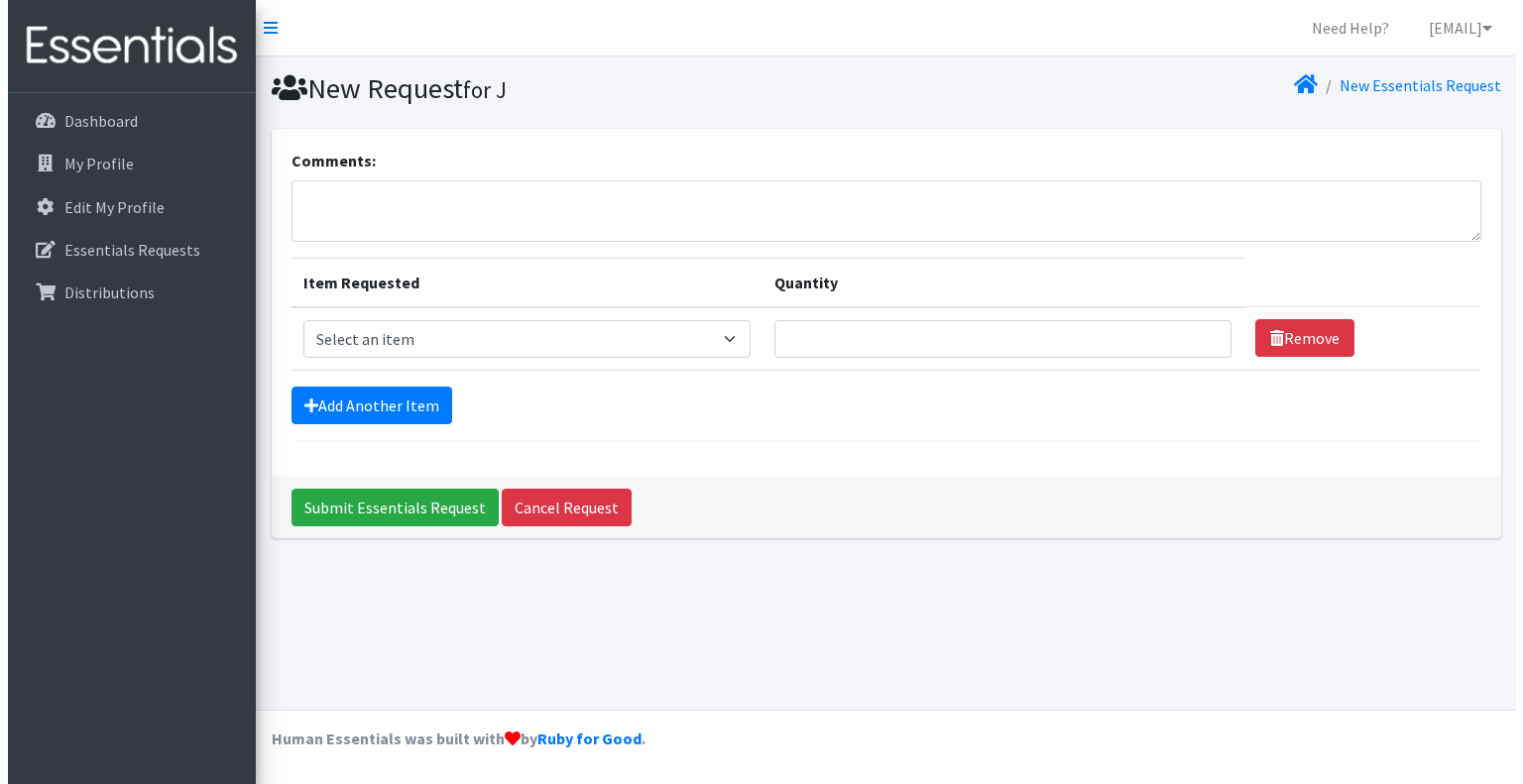 scroll, scrollTop: 0, scrollLeft: 0, axis: both 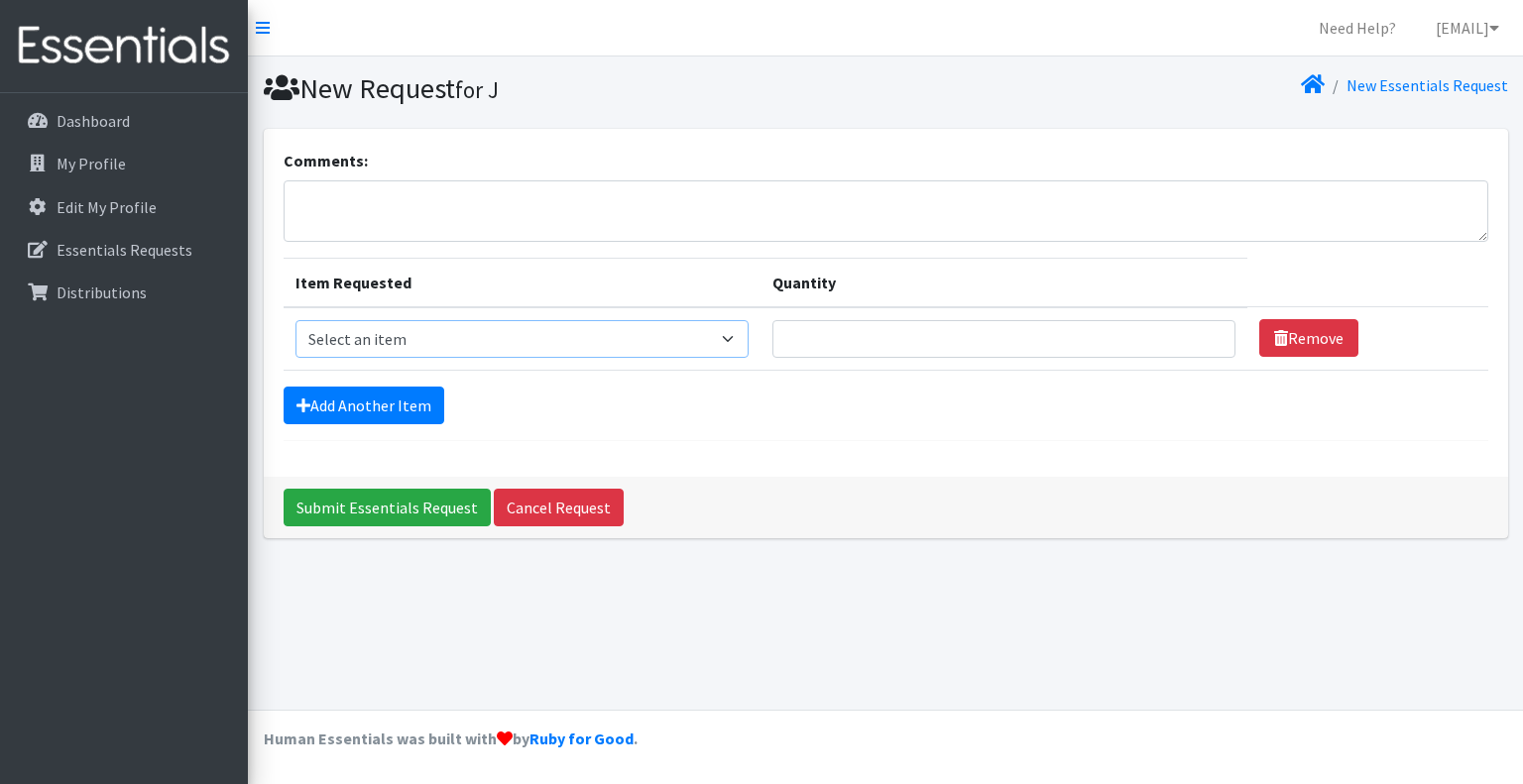 click on "Select an item
KD - 0 - Diapers
KD - 1 - Diapers
KD - 2 - Diapers
KD - 3 - Diapers
KD - 4 - Diapers
KD - 5 - Diapers
KD - 6 - Diapers
KDT - 3T/4T - Training Pants
KDT - 4T/5T - Training Pants
KP - Pad Monthly
KP - Tampon Monthly
W - Wipes" at bounding box center (522, 339) 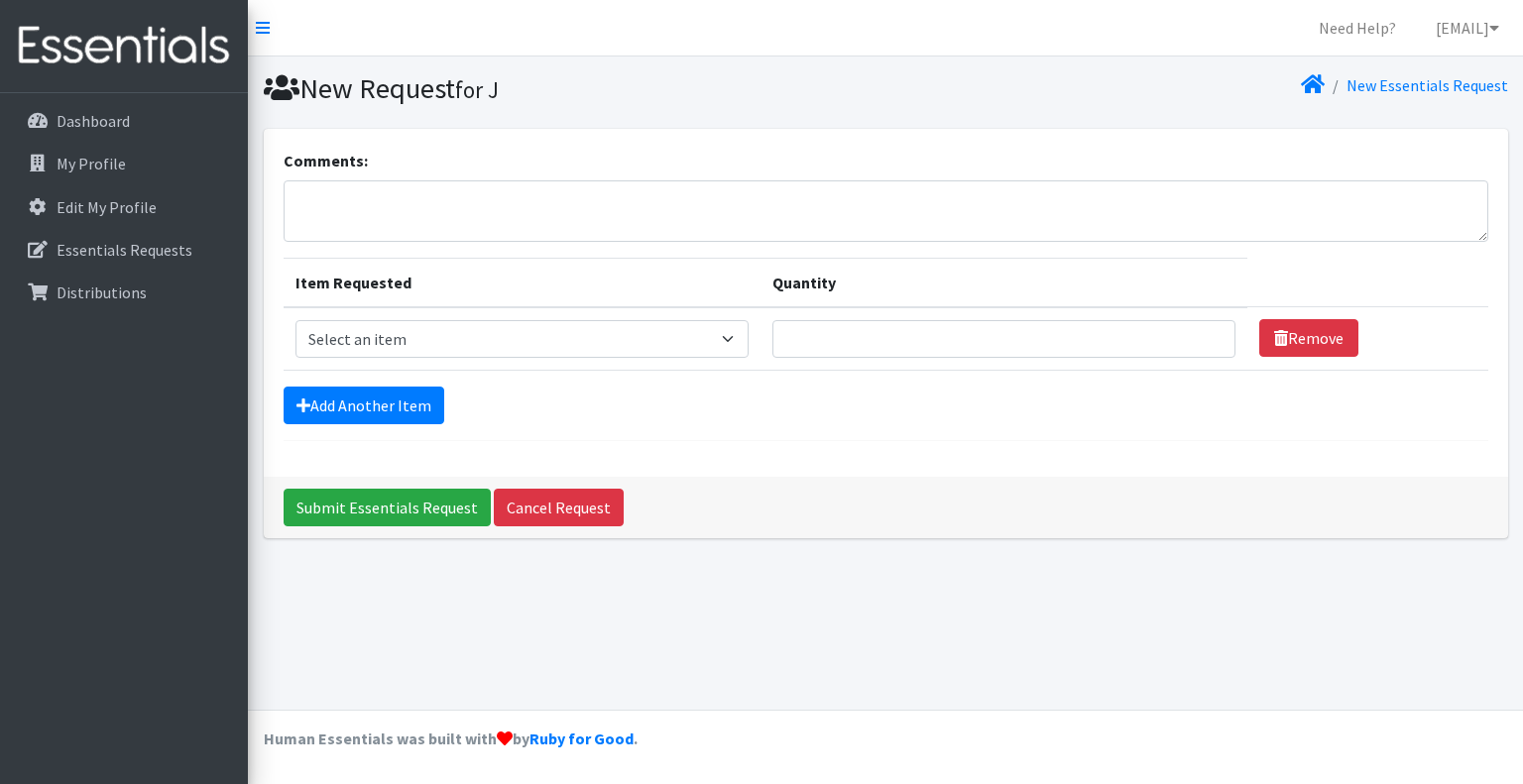 drag, startPoint x: 1030, startPoint y: 568, endPoint x: 997, endPoint y: 515, distance: 62.433965 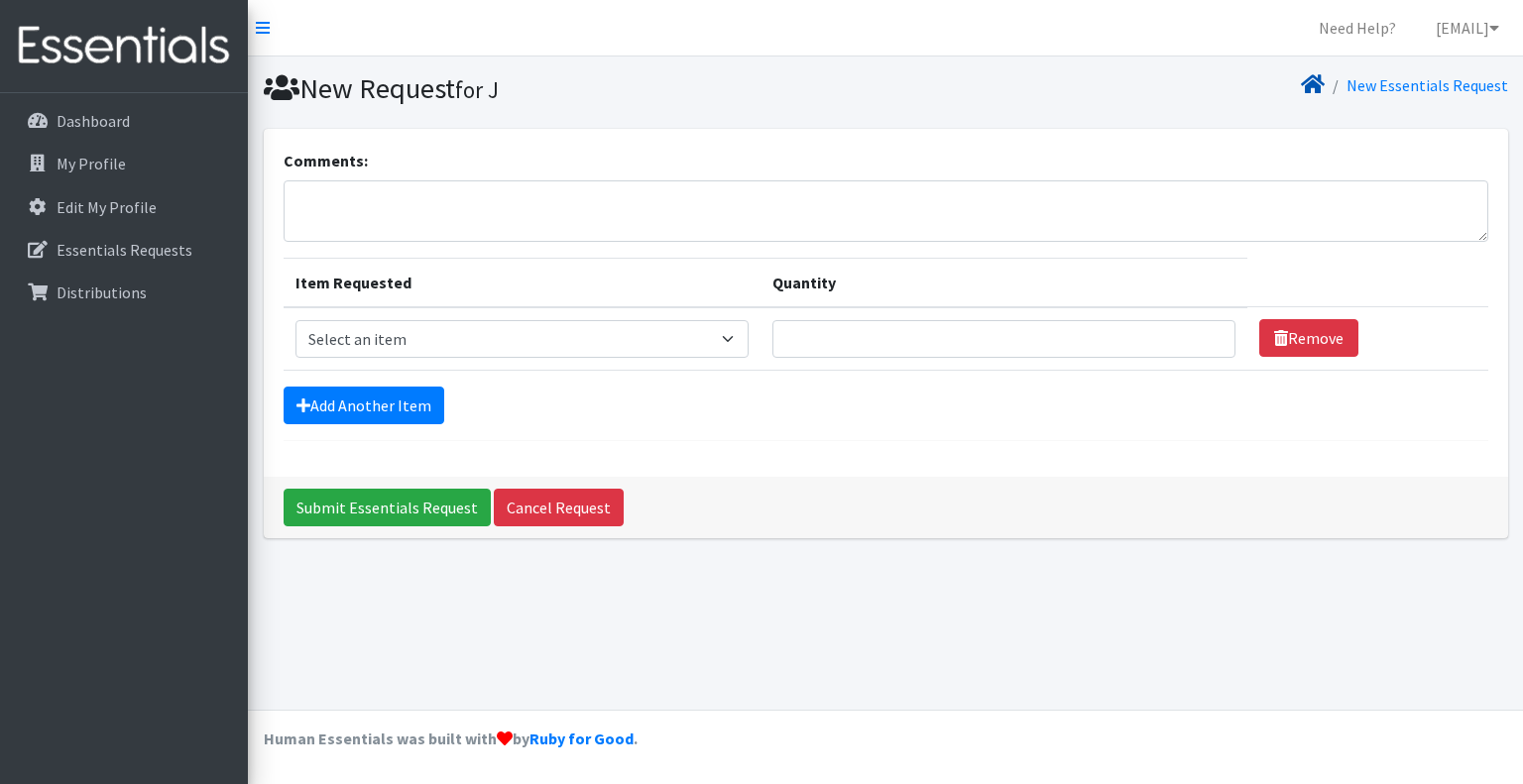 click at bounding box center (1313, 84) 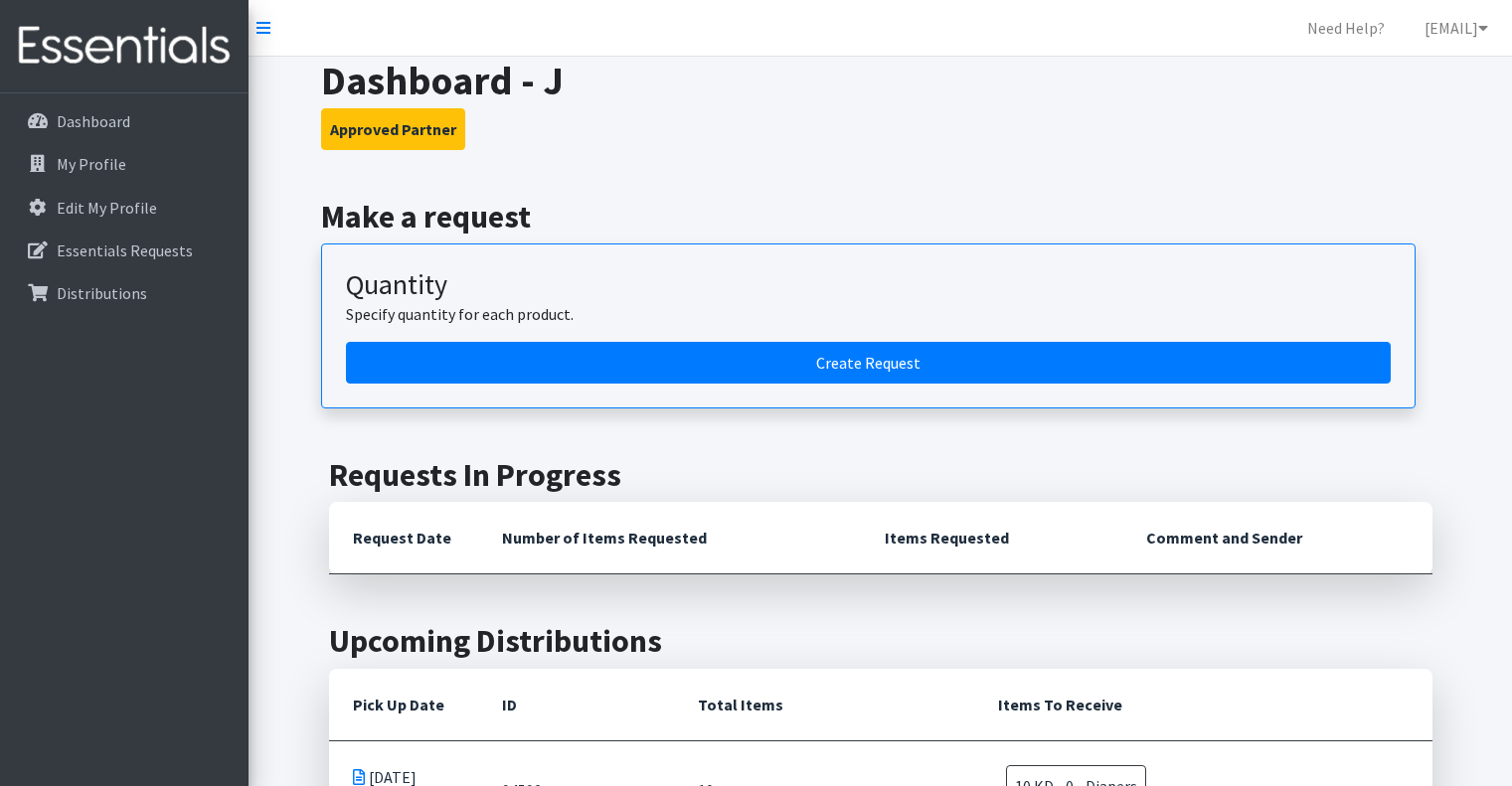 scroll, scrollTop: 0, scrollLeft: 0, axis: both 